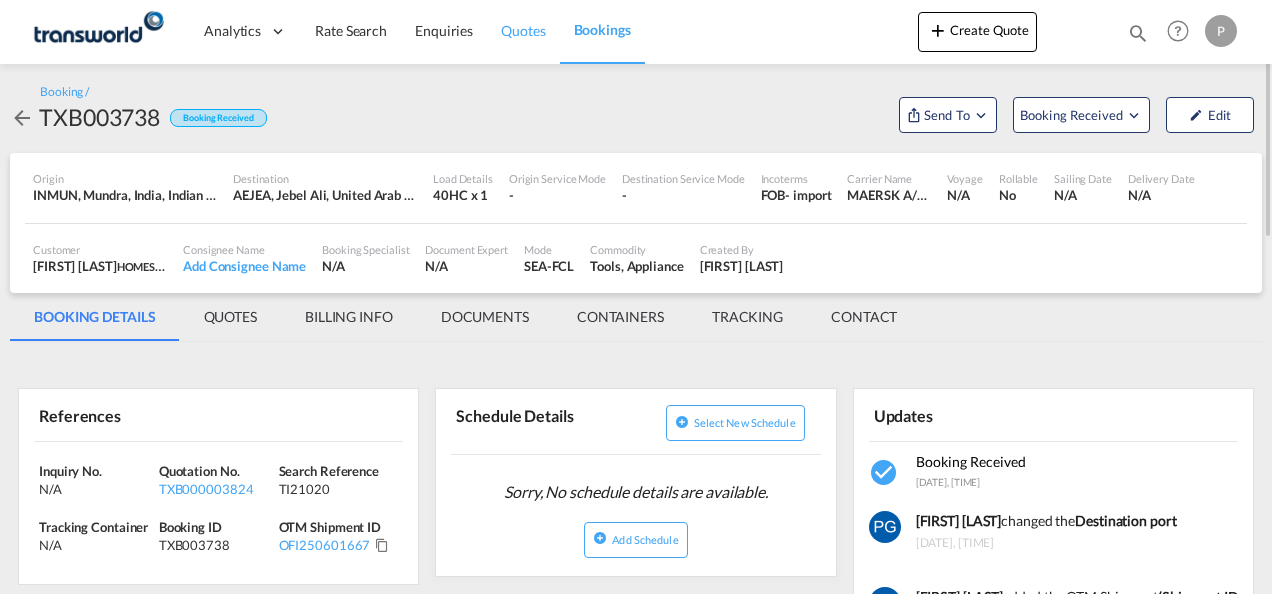 scroll, scrollTop: 0, scrollLeft: 0, axis: both 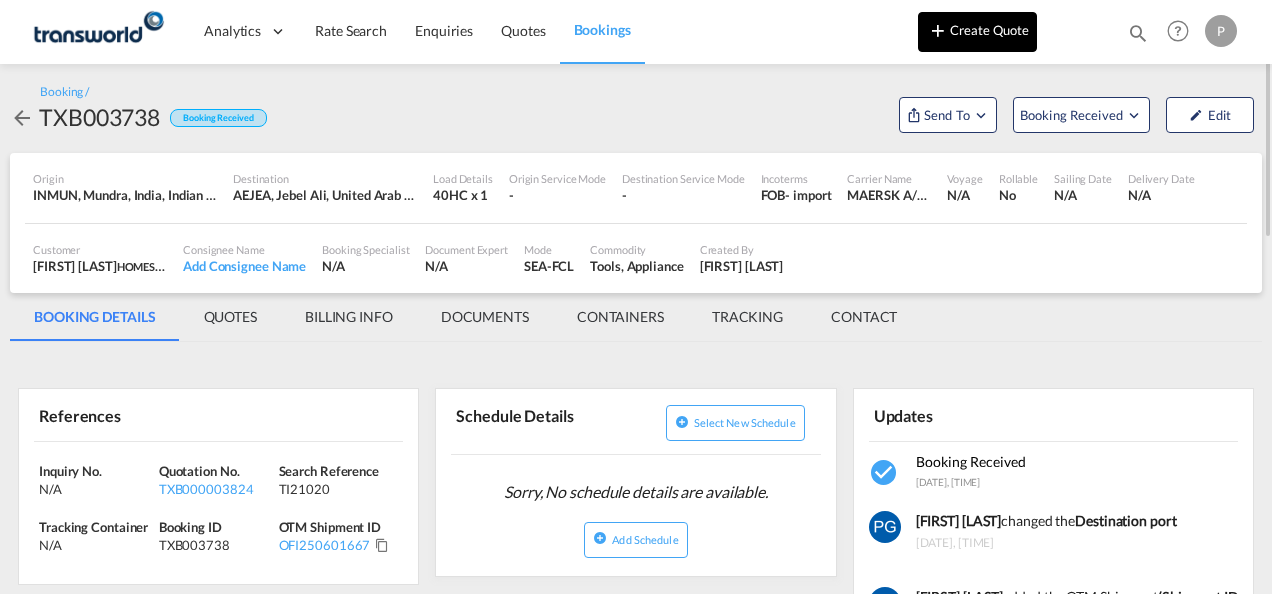 click on "Create Quote" at bounding box center (977, 32) 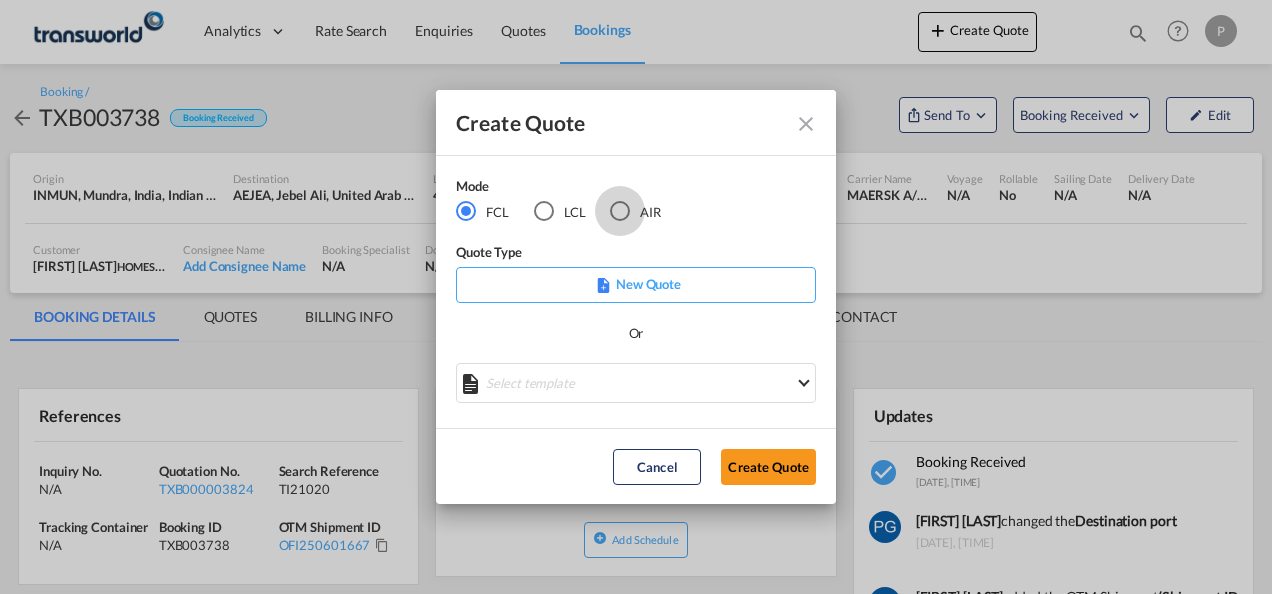 click at bounding box center (620, 211) 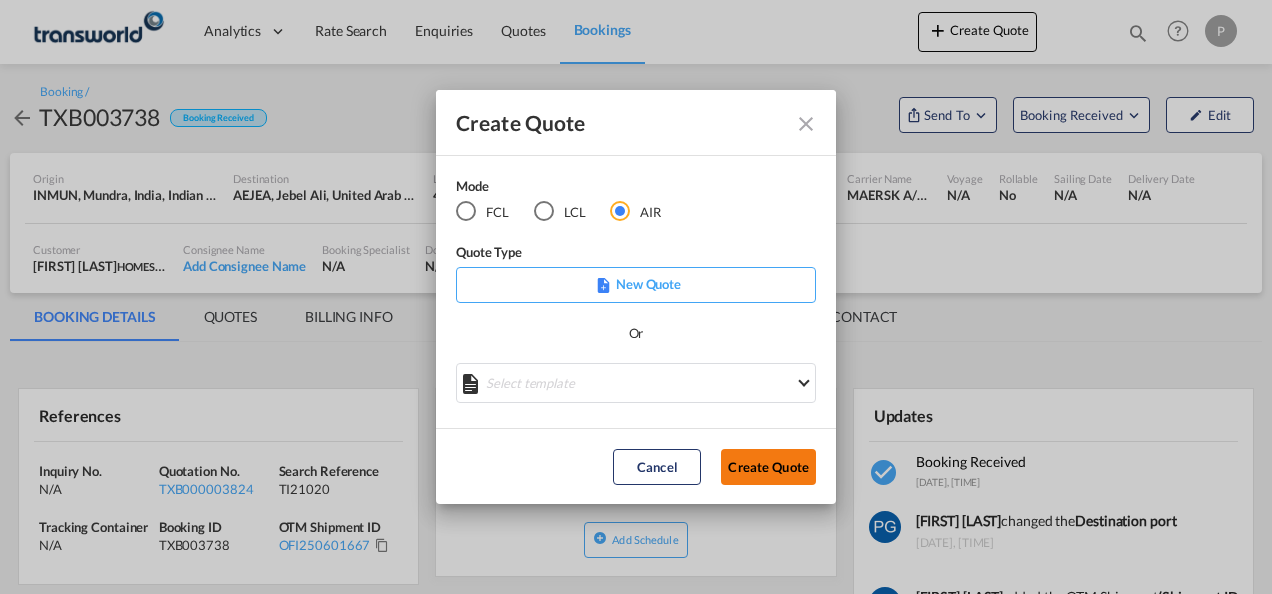 click on "Create Quote" 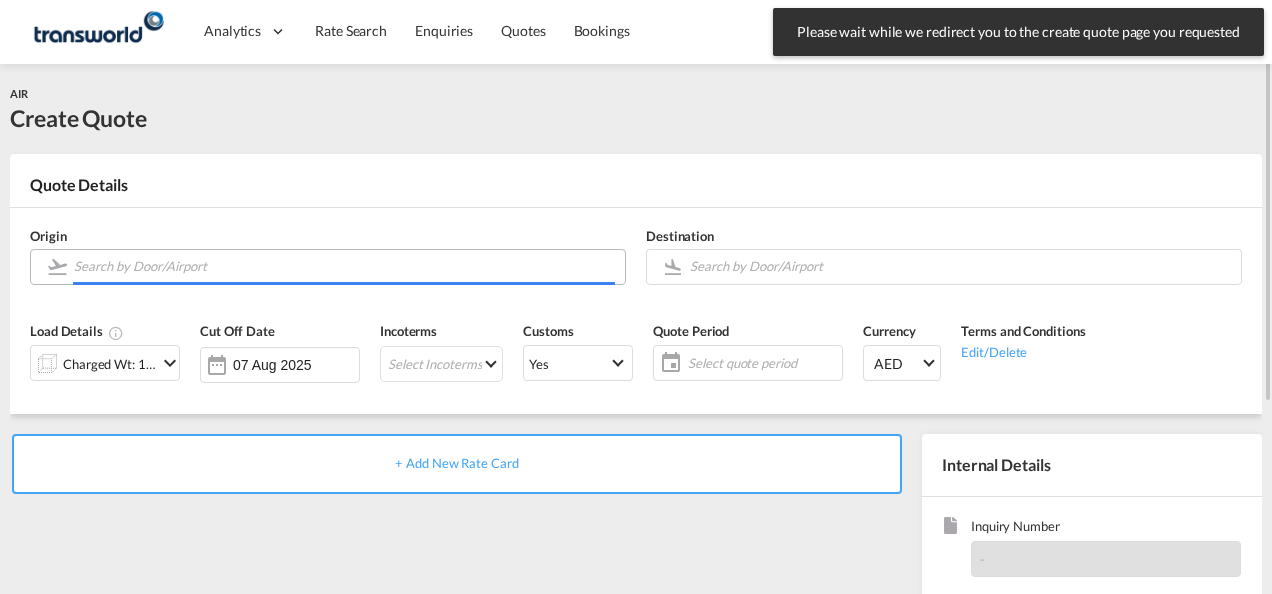 click on "Please wait while we redirect you to the create quote page you requested          Press Escape to dismiss.
Analytics
Dashboard
Rate Search
Enquiries
Quotes" at bounding box center [636, 297] 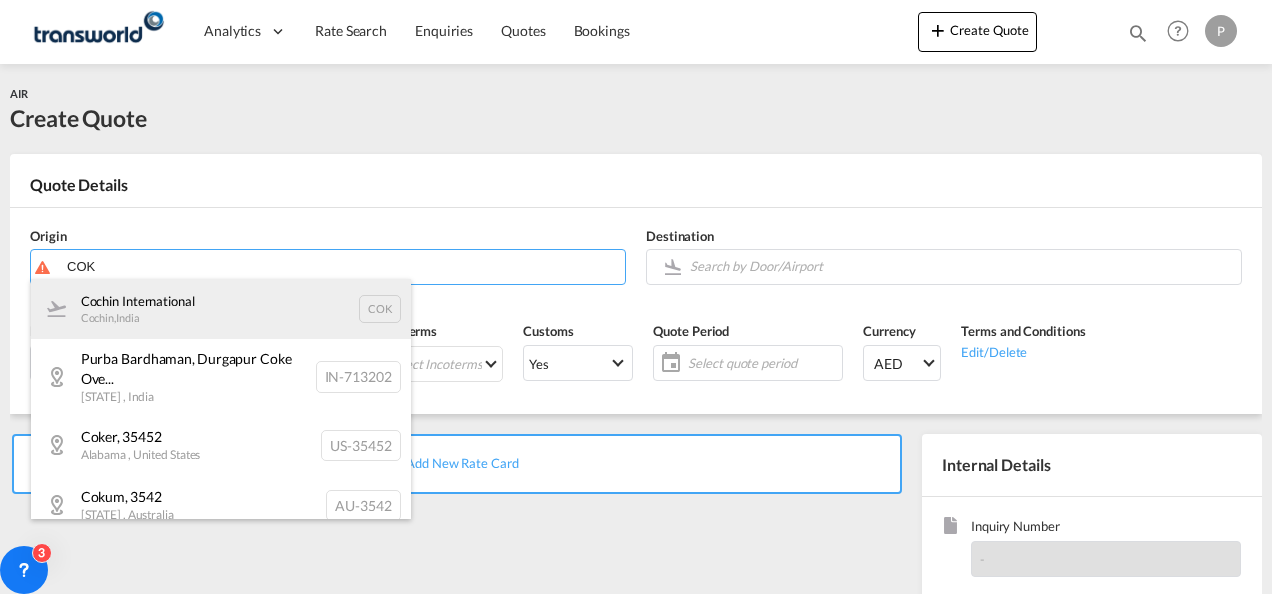 click on "[CITY] International [CITY] , [COUNTRY] [CODE]" at bounding box center [221, 309] 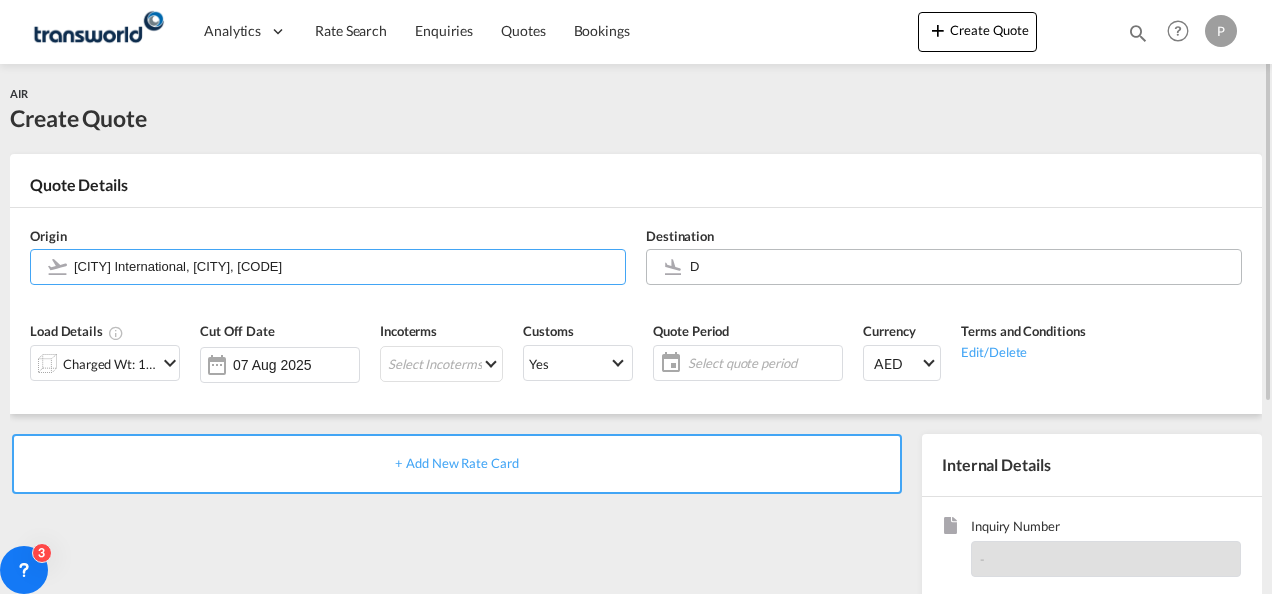click on "Analytics
Dashboard
Rate Search
Enquiries
Quotes
Bookings" at bounding box center [636, 297] 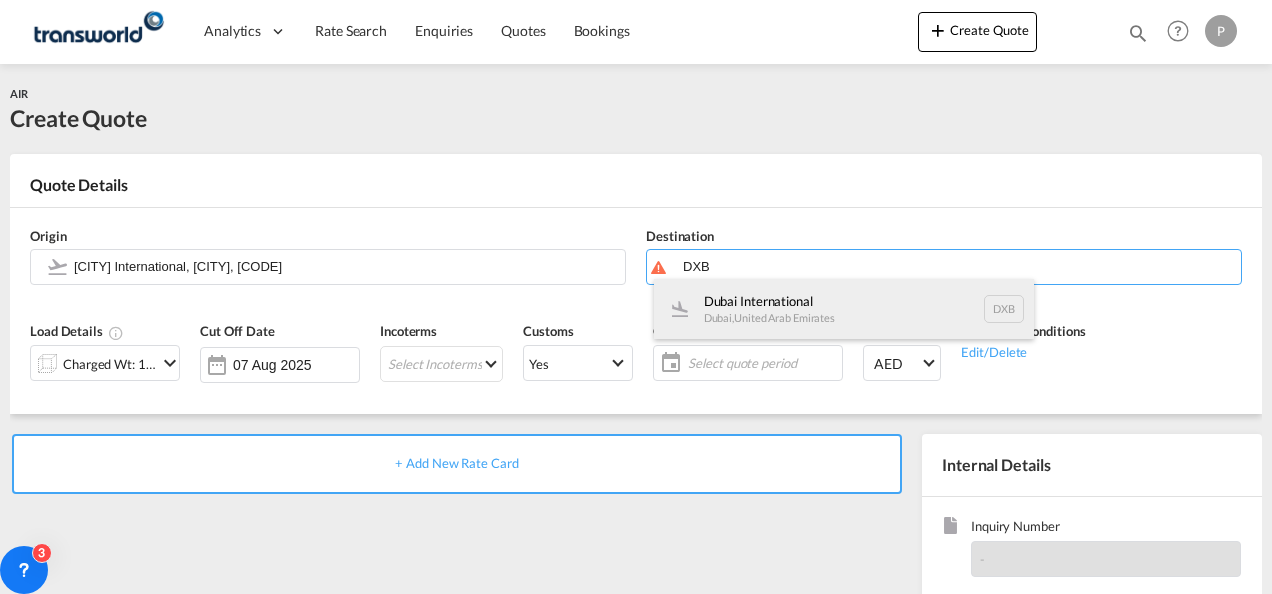 click on "[CITY] International
[CITY], [COUNTRY]
[CODE]" at bounding box center (844, 309) 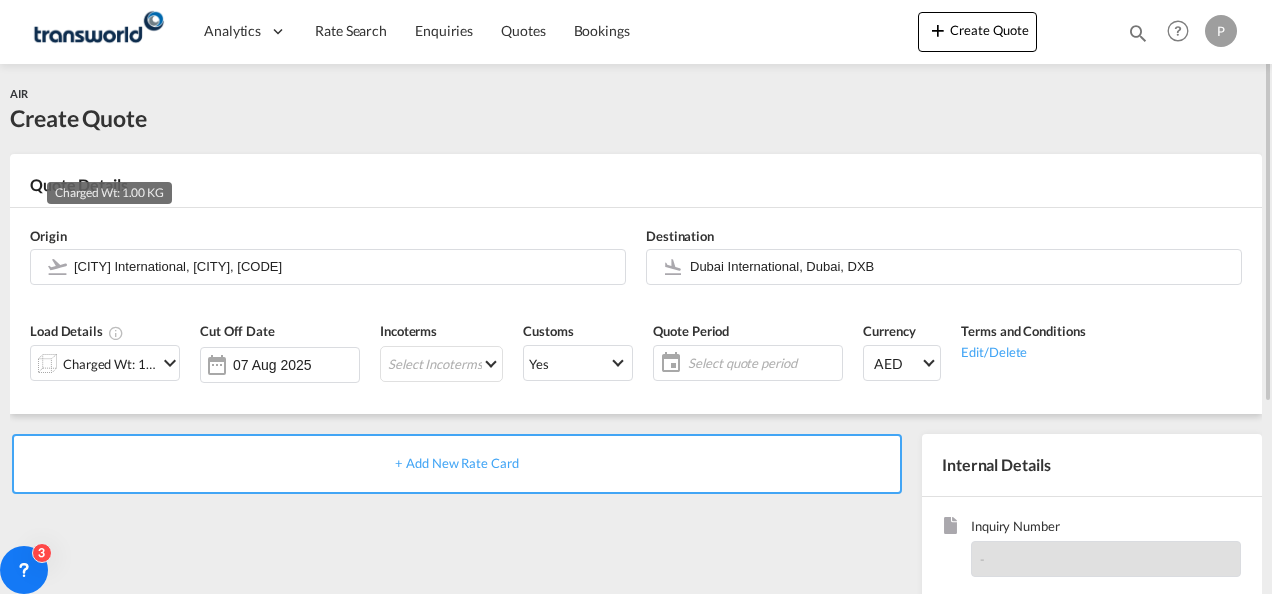 click on "Charged Wt: 1.00 KG" at bounding box center [110, 364] 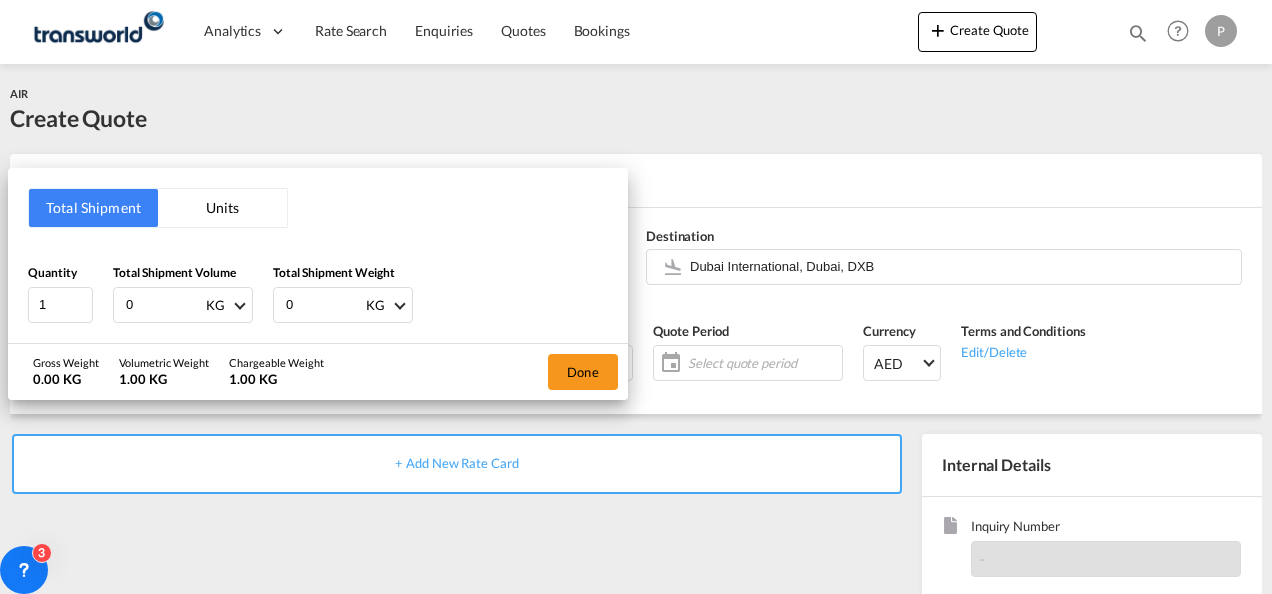 click on "0" at bounding box center (164, 305) 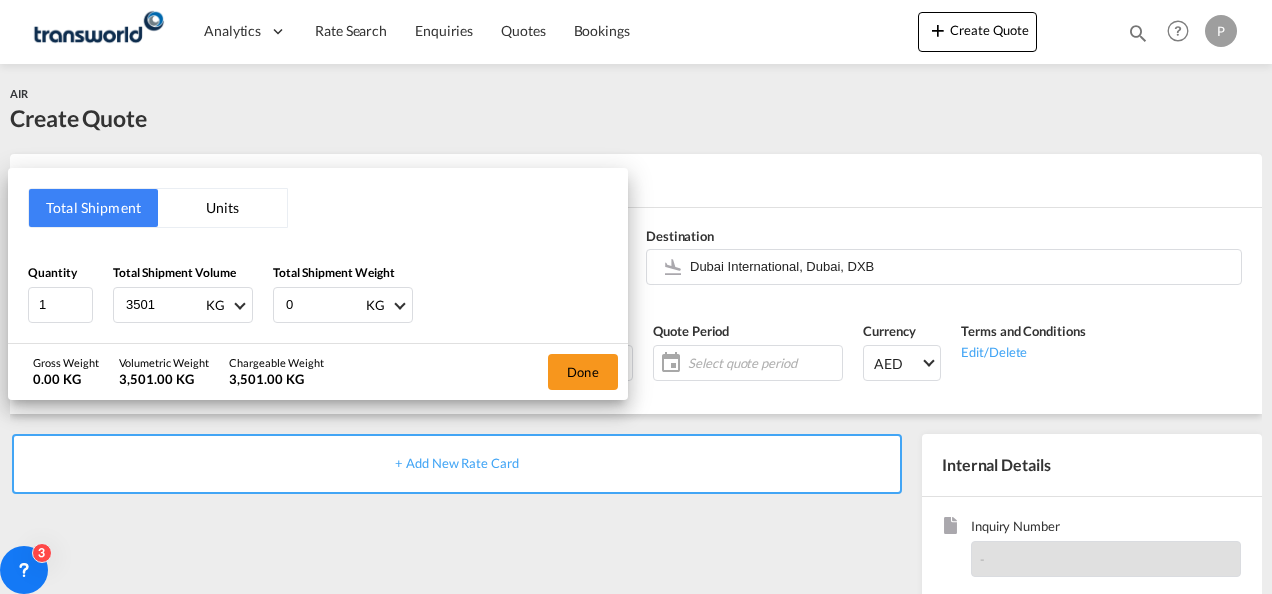 type on "3501" 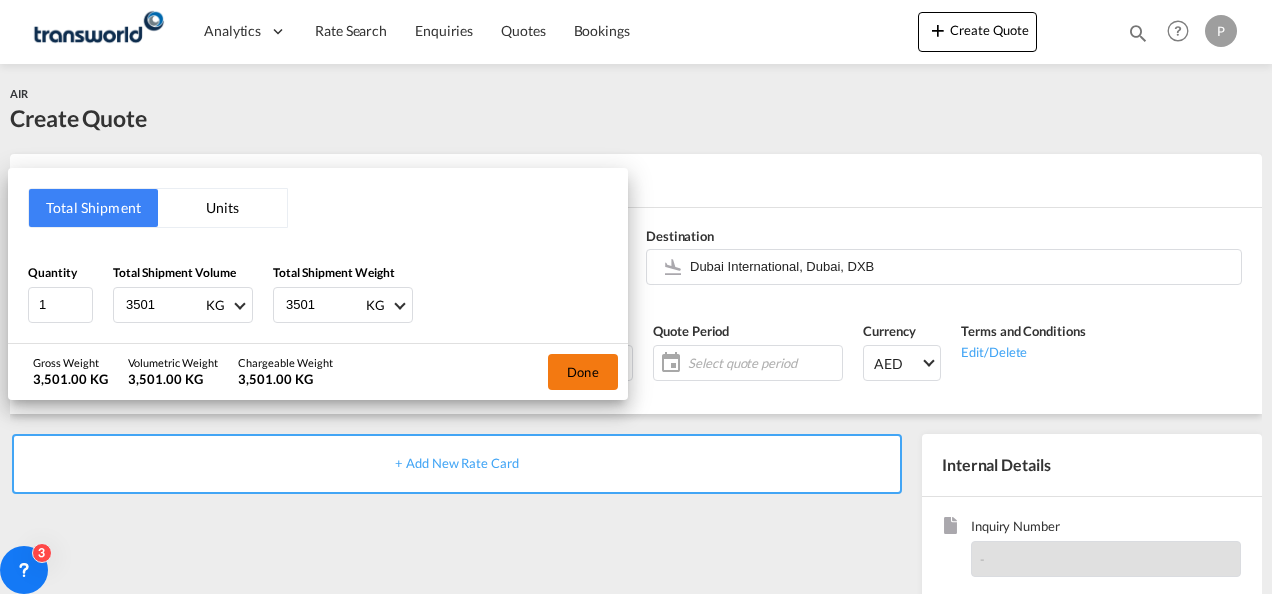 type on "3501" 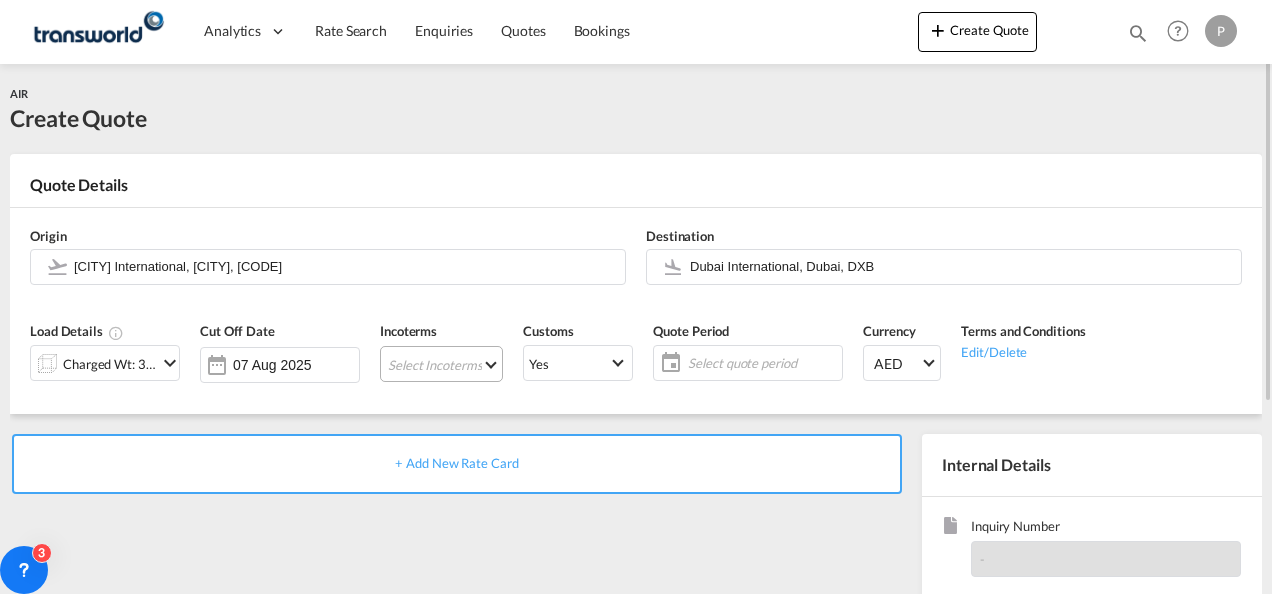 click on "Select Incoterms
FAS - import
Free Alongside Ship FOB - export
Free on Board EXW - export
Ex Works CFR - export
Cost and Freight DDP - export
Delivery Duty Paid CIF - import
Cost,Insurance and Freight FOB - import
Free on Board DPU - export
Delivery at Place Unloaded CPT - export
Carrier Paid to DPU - import
Delivery at Place Unloaded DAP - import
Delivered at Place EXW - import
Ex Works DAP - export
Delivered at Place CIP - export
Carriage and Insurance Paid to FCA - export
Free Carrier CFR - import
Cost and Freight FCA - import
Free Carrier CIF - export
Cost,Insurance and Freight FAS - export
Free Alongside Ship CIP - import
Carriage and Insurance Paid to CPT - import
Carrier Paid to" at bounding box center (441, 364) 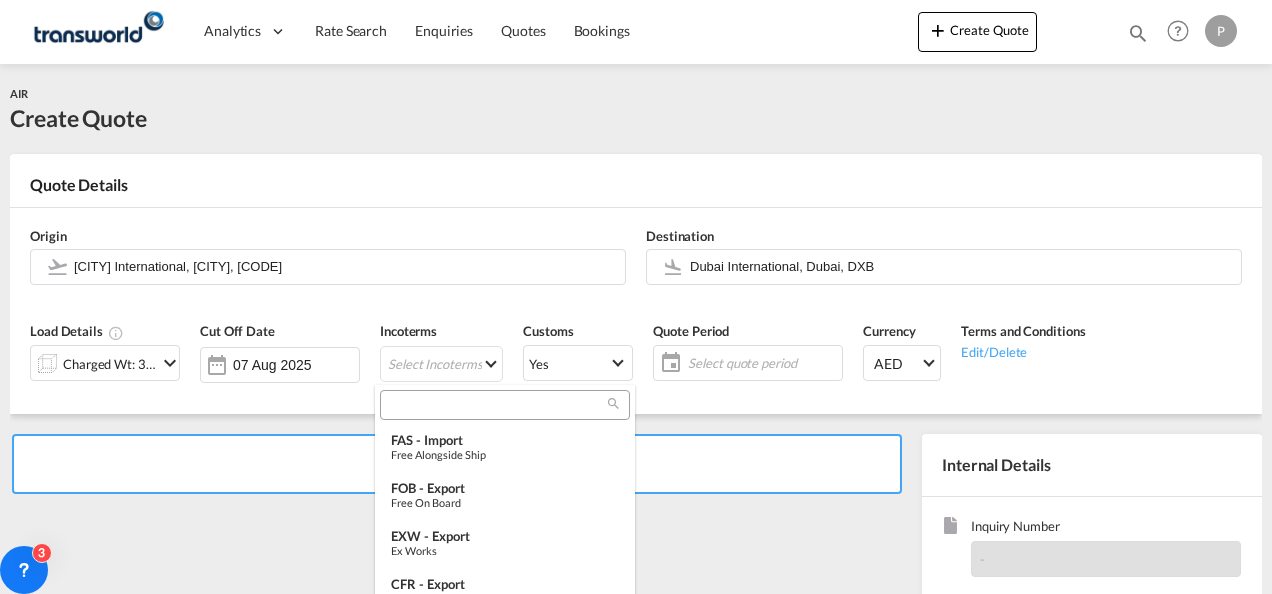 click at bounding box center (497, 405) 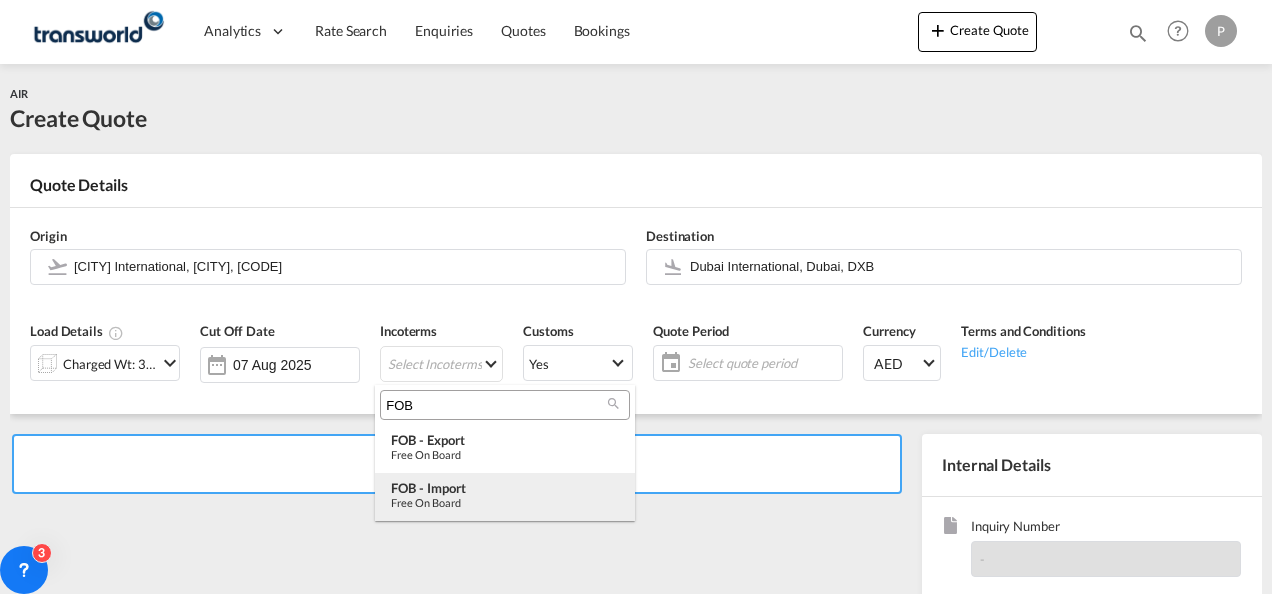 type on "FOB" 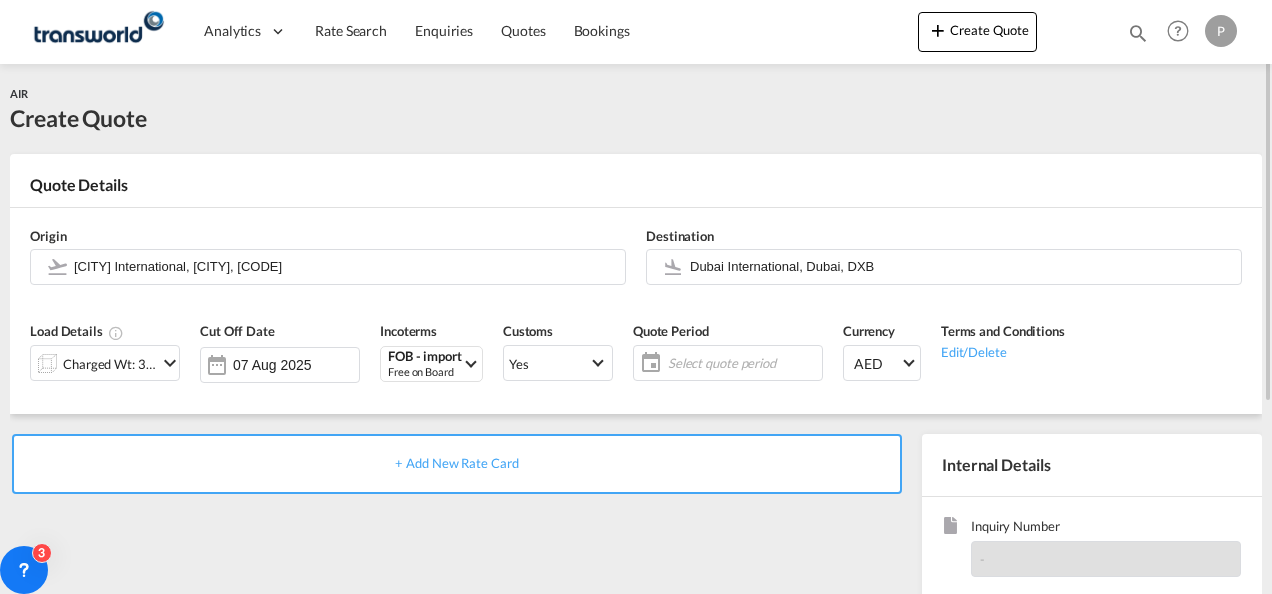 click on "Select quote period" 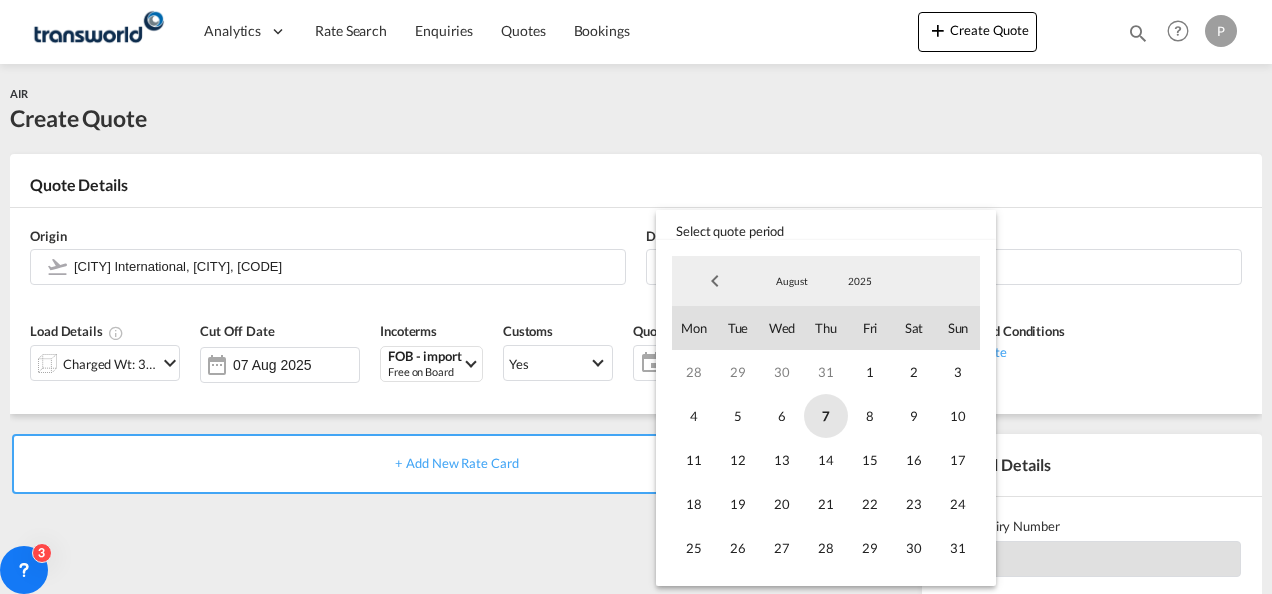 click on "7" at bounding box center (826, 416) 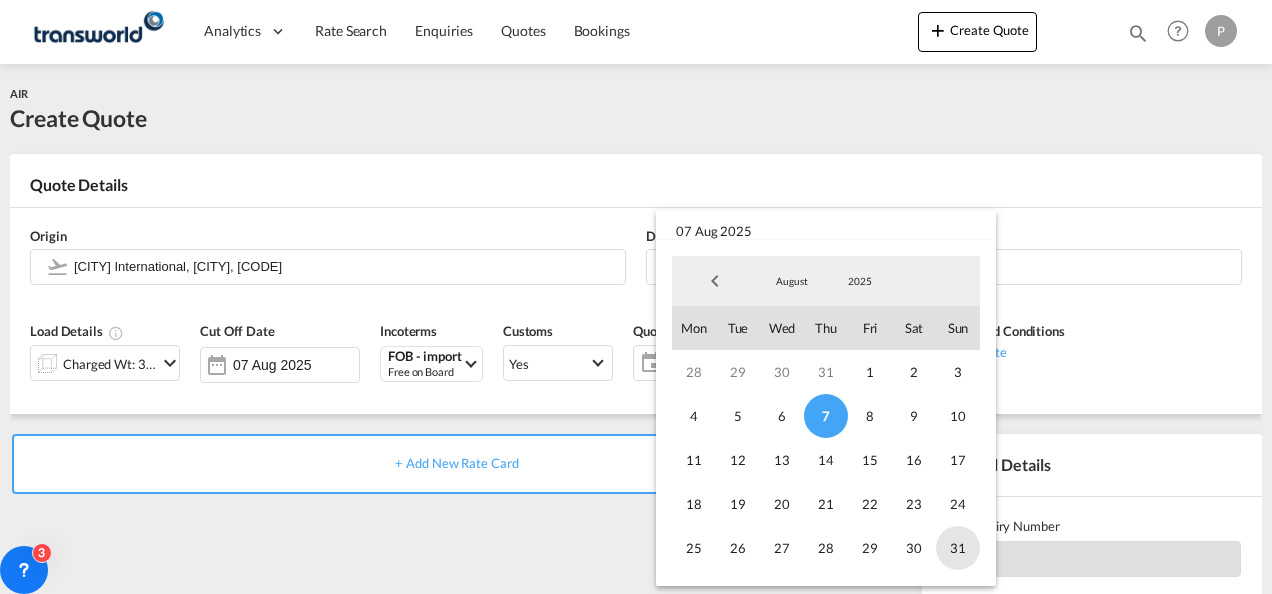 click on "31" at bounding box center (958, 548) 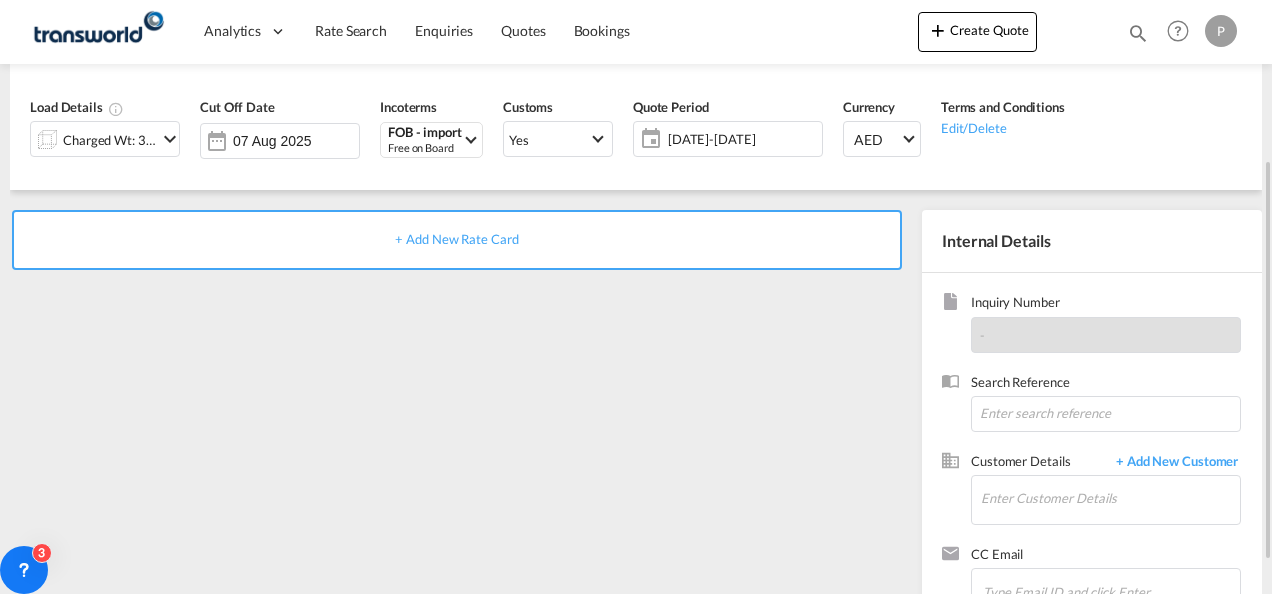 scroll, scrollTop: 230, scrollLeft: 0, axis: vertical 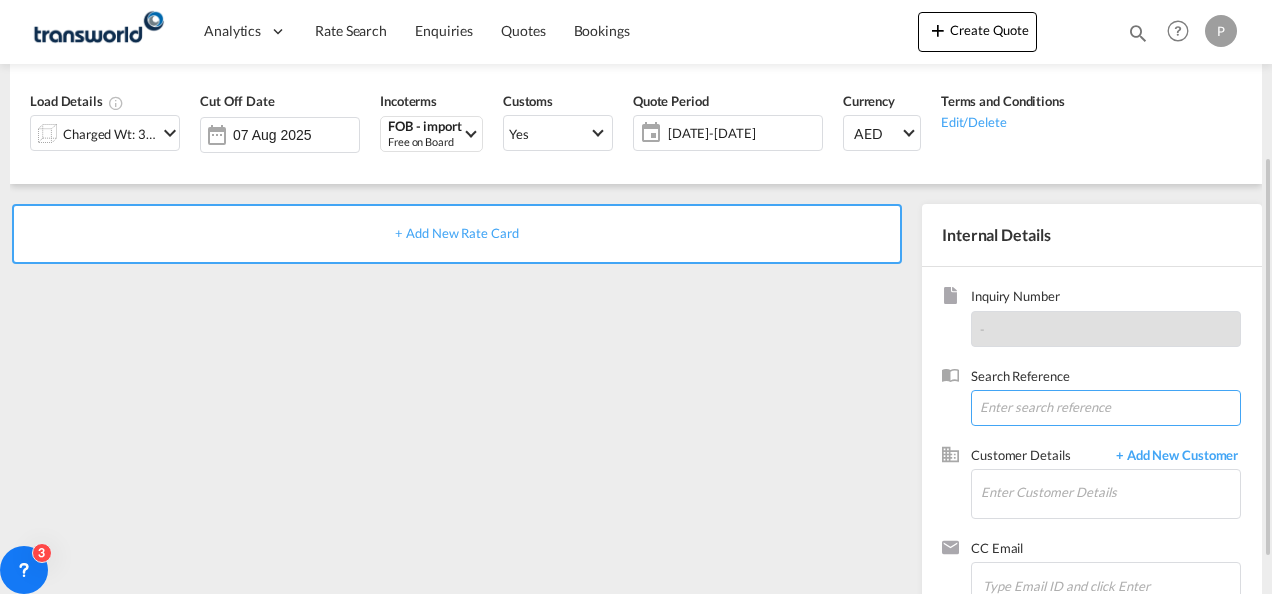 click at bounding box center [1106, 408] 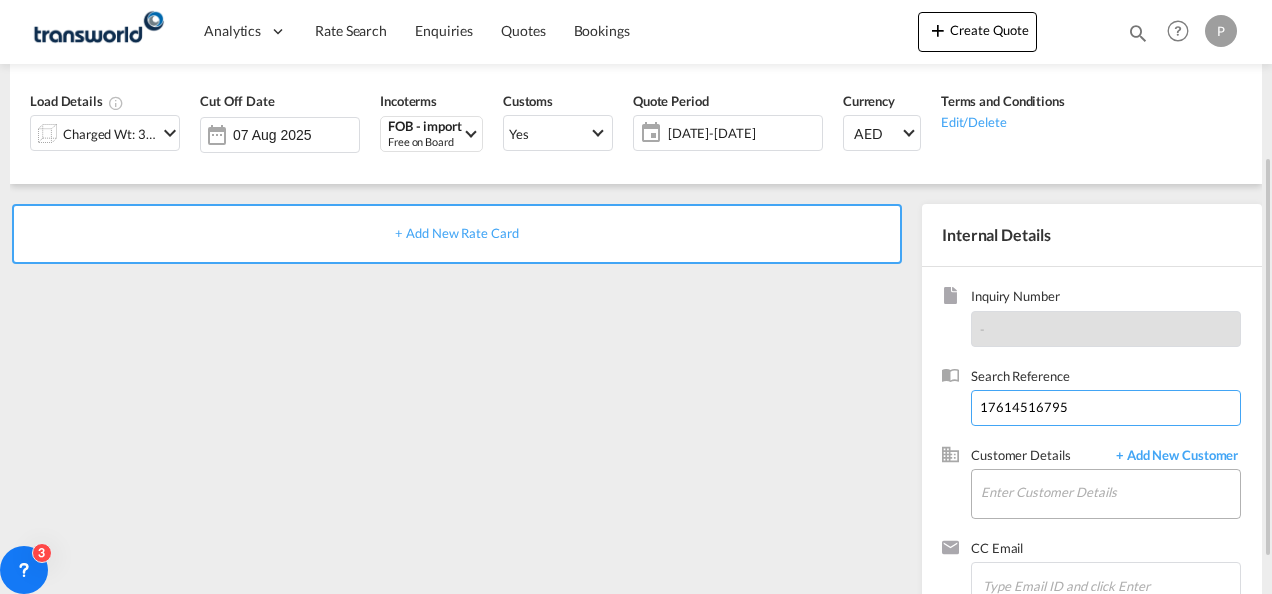 type on "17614516795" 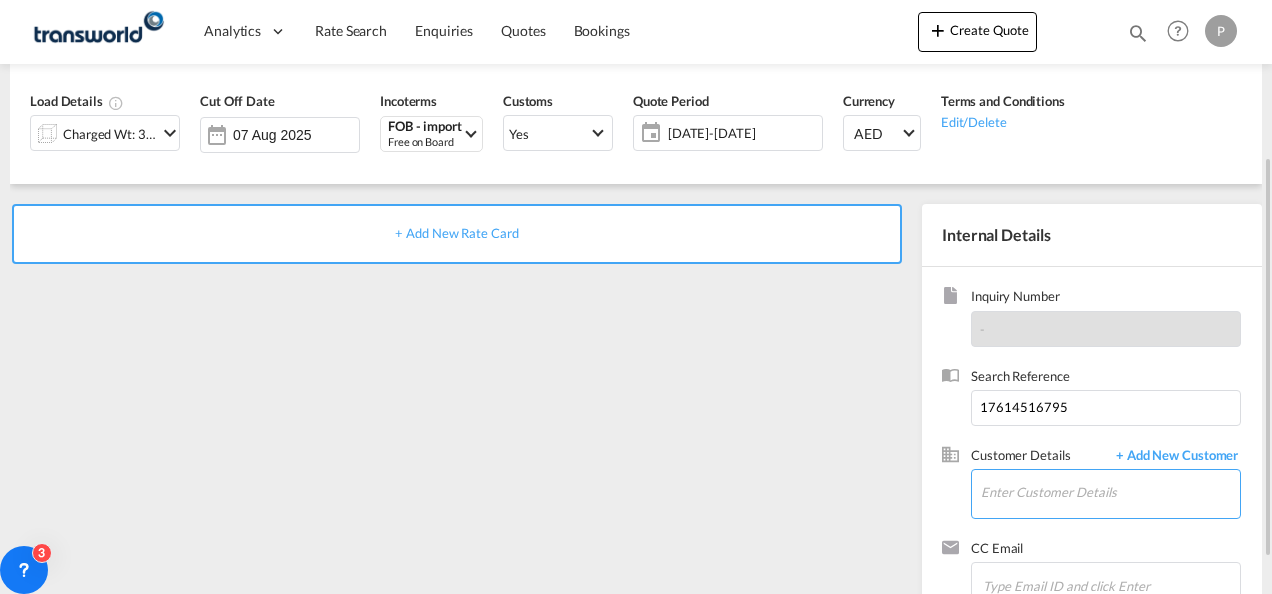 click on "Enter Customer Details" at bounding box center (1110, 492) 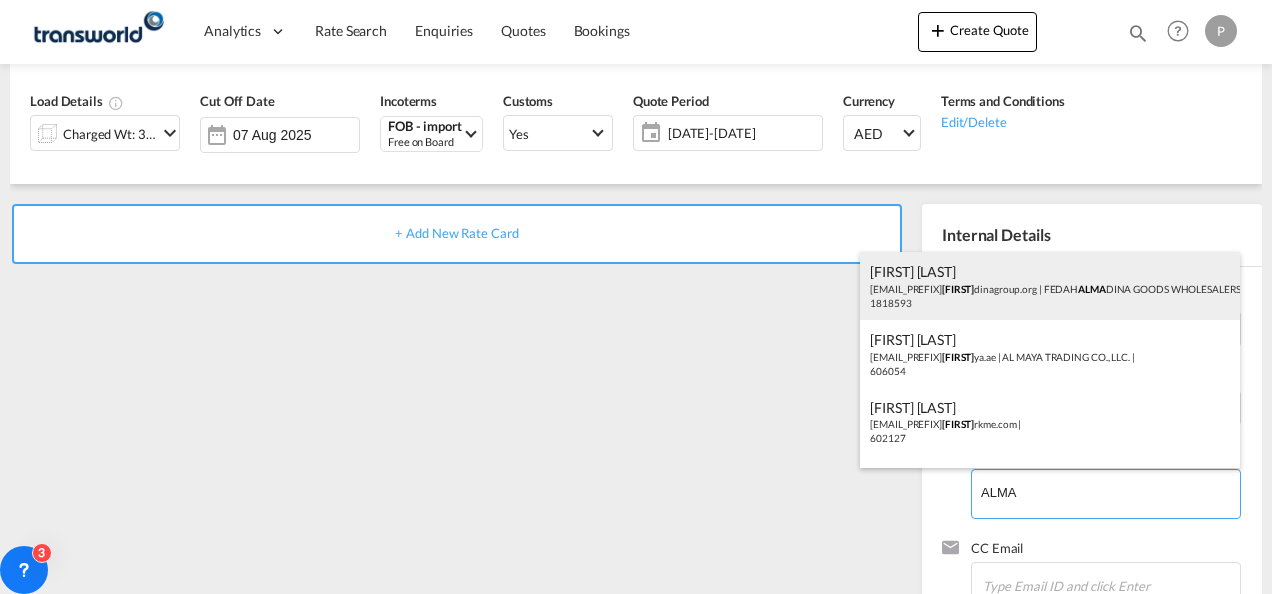 click on "[FIRST] [LAST] [EMAIL] | [COMPANY] | [ID]" at bounding box center [1050, 286] 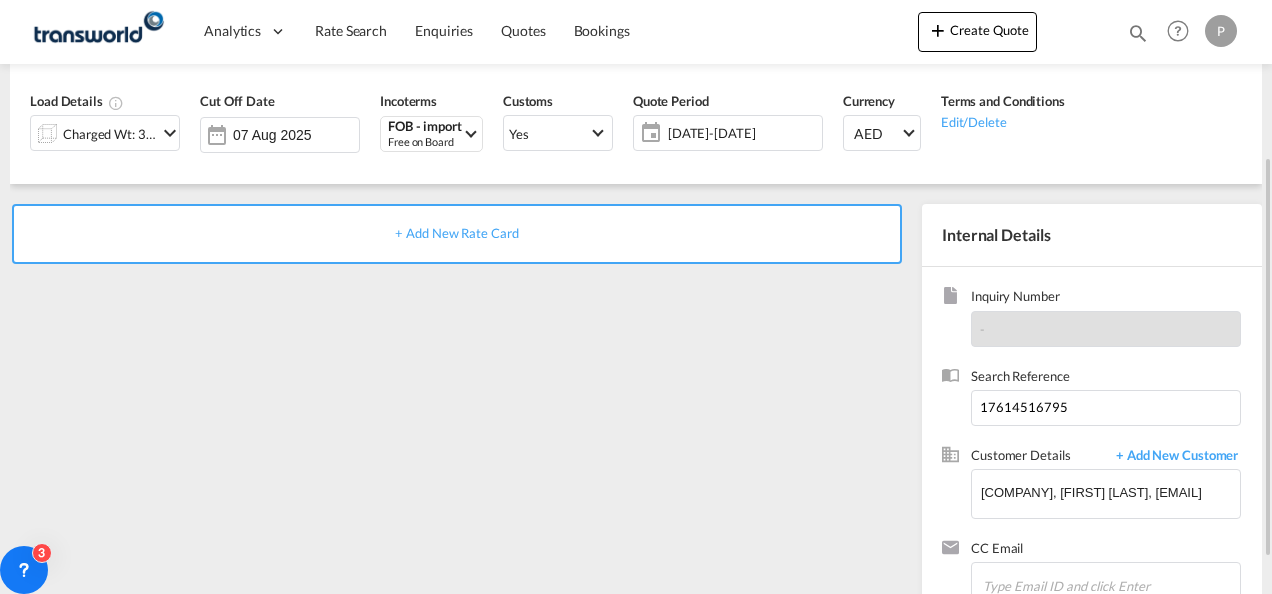 click on "+ Add New Rate Card" at bounding box center (456, 233) 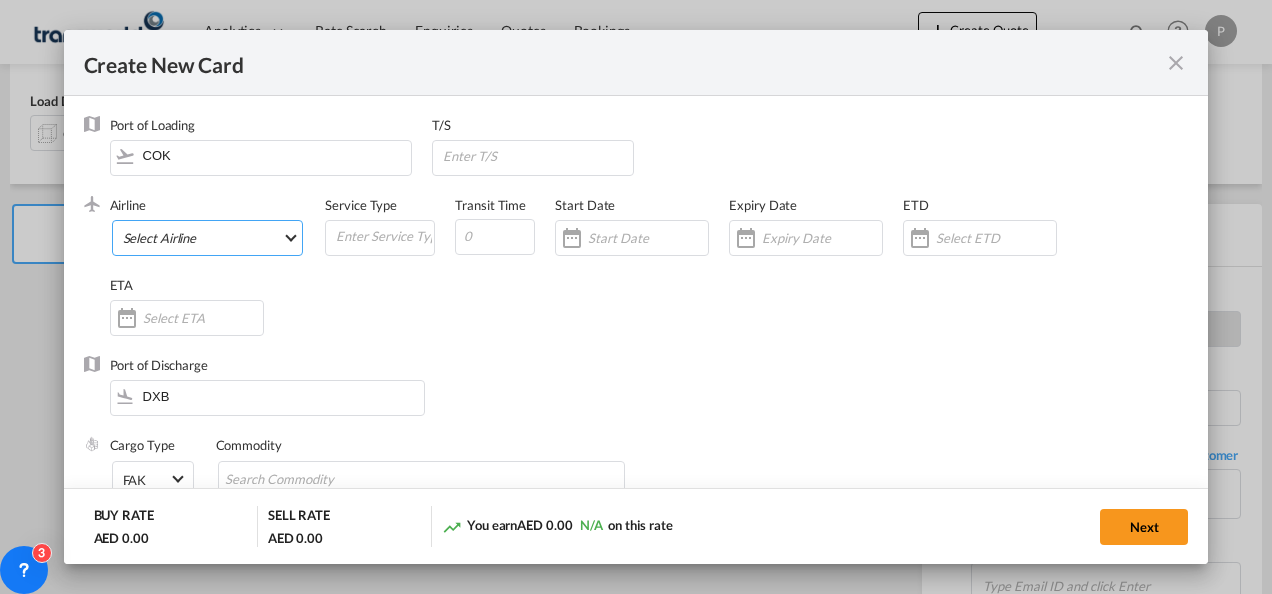 click on "Select Airline
AIR EXPRESS S.A. (1166- / -)
CMA CGM Air Cargo (1140-2C / -)
DDWL Logistics (1138-AU / -)
Fast Logistics (1150-AE / -)
NFS Airfreight (1137-NL / -)
PROAIR (1135-DE / -)
Transportdeal WW (1141-SE / -)
21 Air LLC (964-2I*-681-US / 681)
40-Mile Air, Ltd. (145-Q5* / -)
8165343 Canada Inc. dba Air Canada Rouge (164-RV / -)
9 Air Co Ltd (793-AQ-902-CN / 902)
9G Rail Limited (1101-9G* / -)
A.P.G. Distribution System (847-A1 / -)
AB AVIATION (821-Y6 / -)
ABC Aerolineas S.A. de C.V. (935-4O*-837-MX / 837)
ABSA  -  Aerolinhas Brasileiras S.A dba LATAM Cargo Brasil (95-M3-549-BR / 549)
ABX Air, Inc. (32-GB-832-US / 832)
AccesRail and Partner Railways (772-9B* / -)
ACE Belgium Freighters S.A. (222-X7-744-BE / 744)
ACP fly (1147-PA / -)
ACT Havayollari A.S. (624-9T*-556-TR / 556)
Adria Airways (JP / -)
Advanced Air, LLC (1055-AN / -)
Aegean Airlines (575-A3-390-GR / 390)
Aeko Kula, LLC dba Aloha Air Cargo (427-KH-687-US / 687)
Aer Lingus Limited (369-EI-53-IE / 53)" at bounding box center (208, 238) 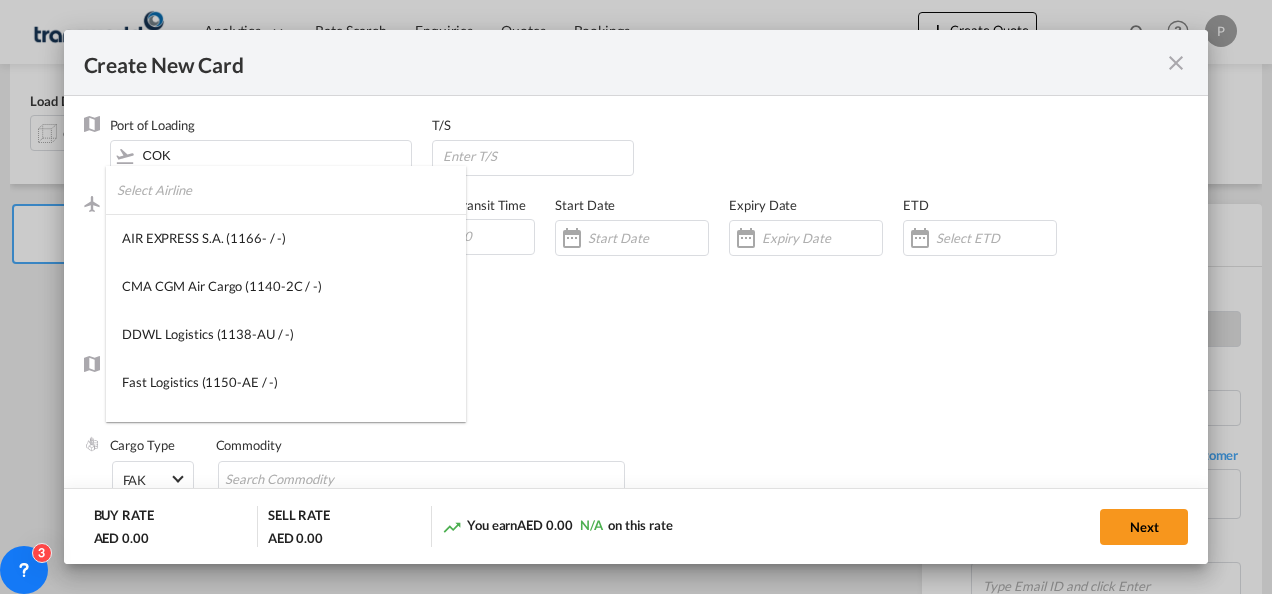 click at bounding box center (291, 190) 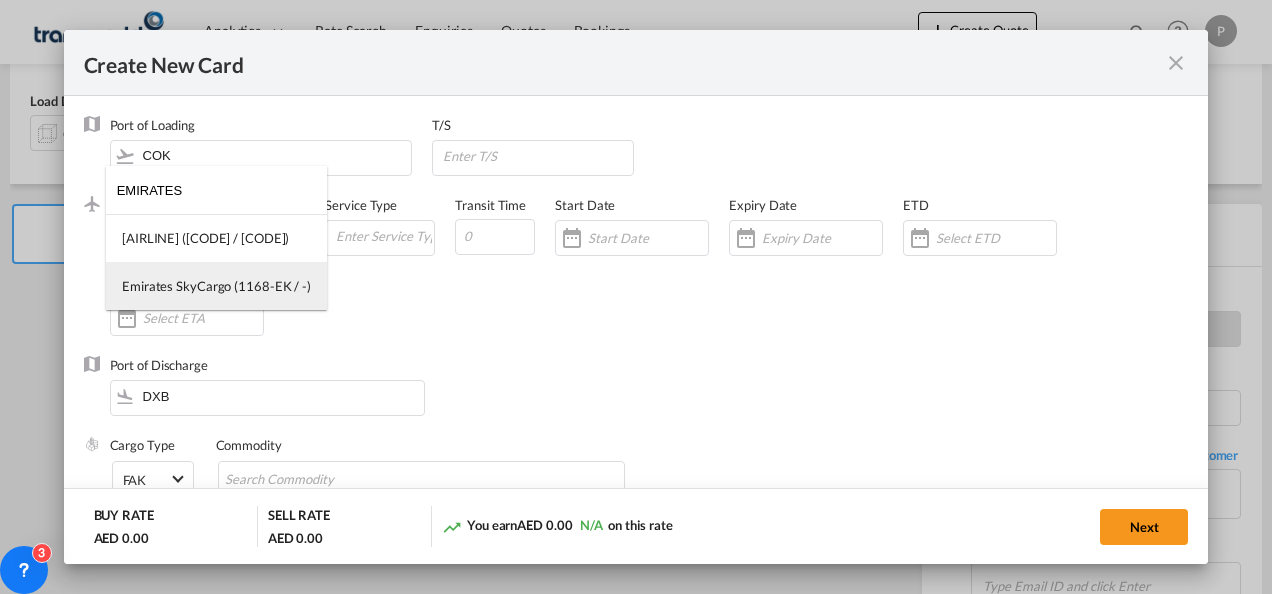 type on "EMIRATES" 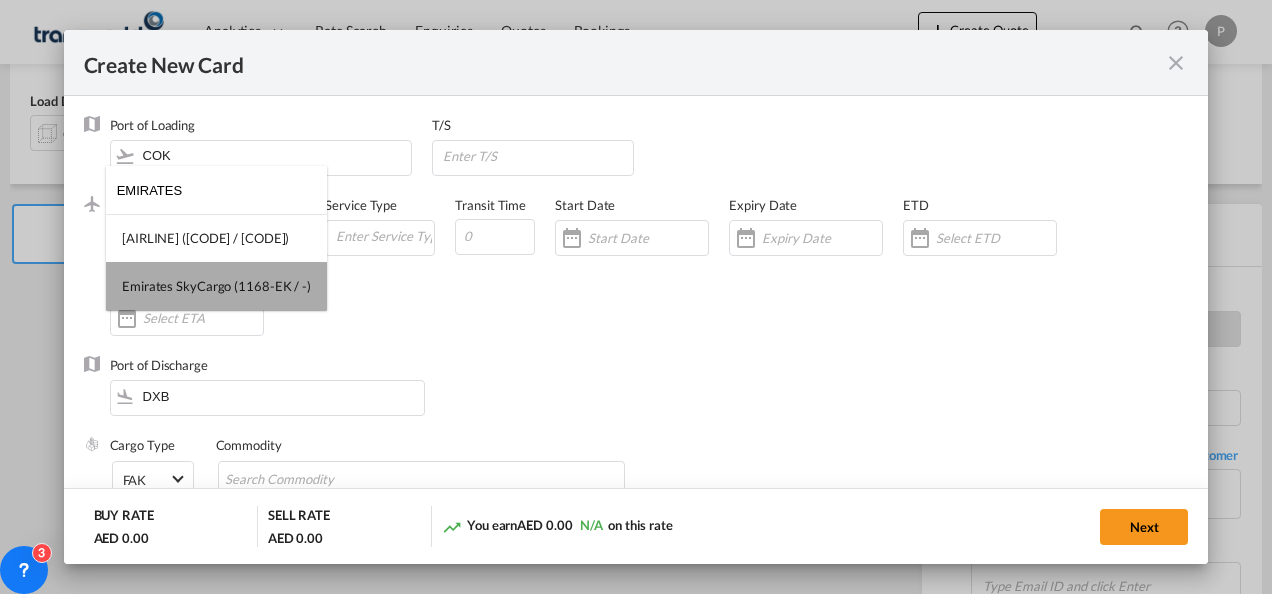 click on "Emirates SkyCargo (1168-EK / -)" at bounding box center [216, 286] 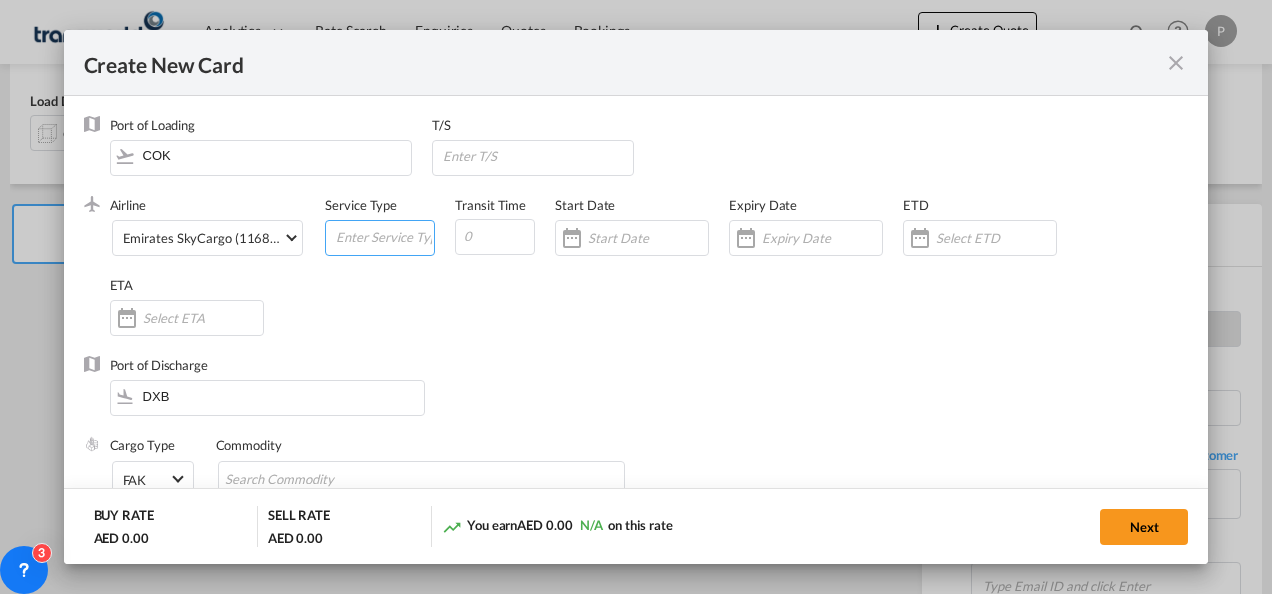 click at bounding box center [384, 236] 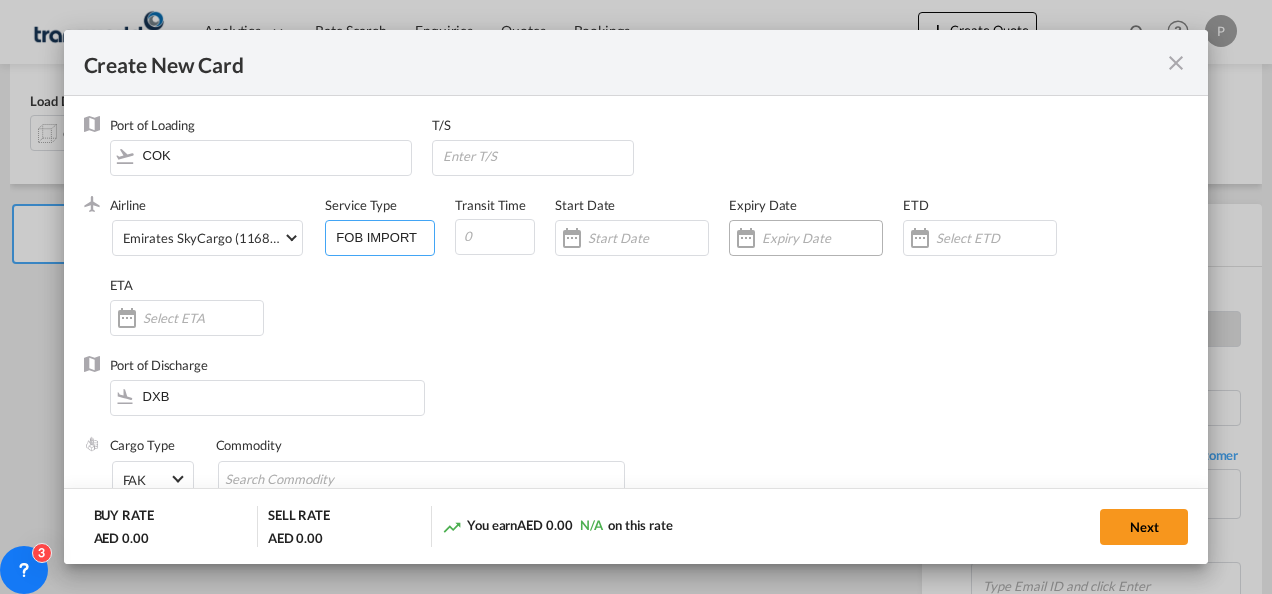 type on "FOB IMPORT" 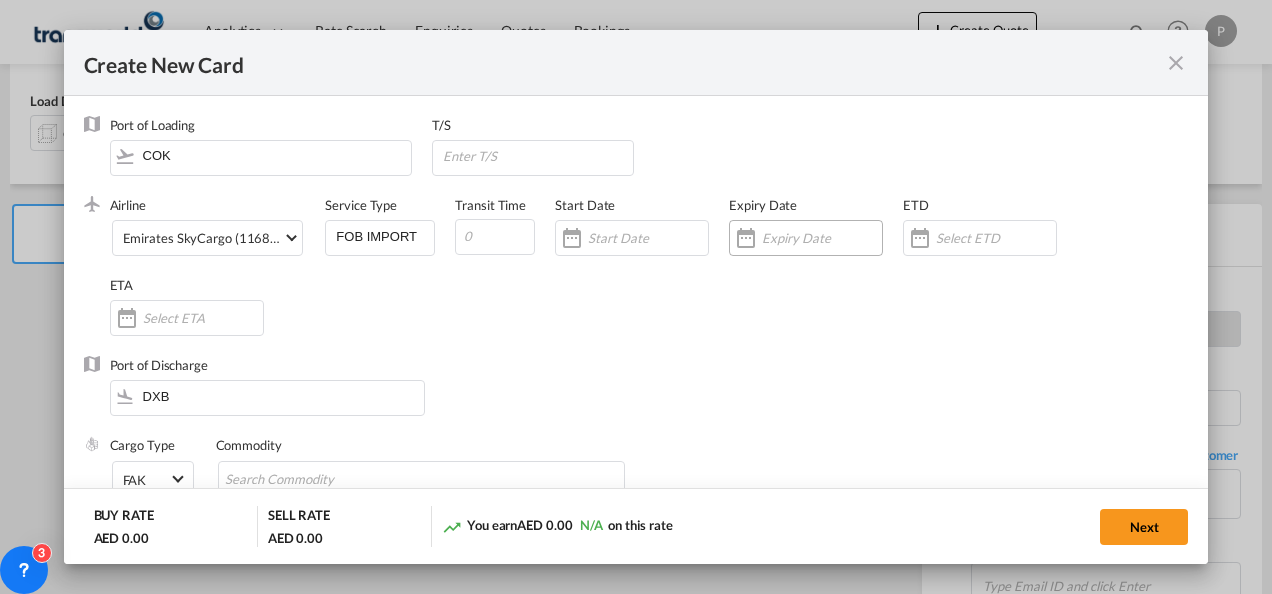 click at bounding box center (746, 238) 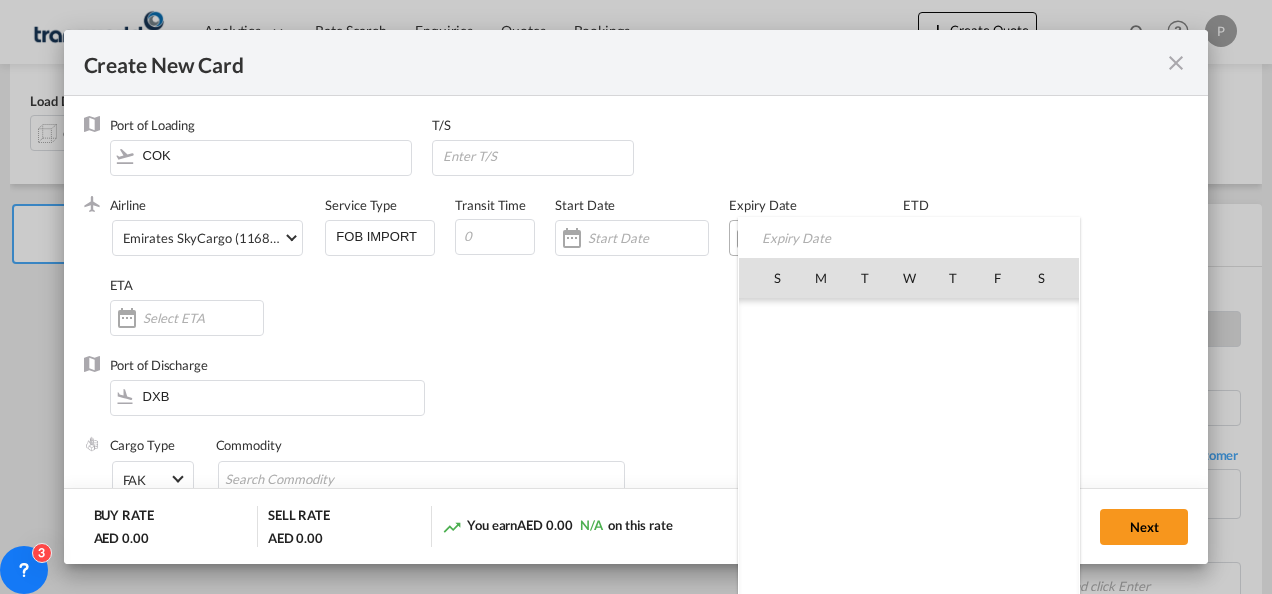 scroll, scrollTop: 462955, scrollLeft: 0, axis: vertical 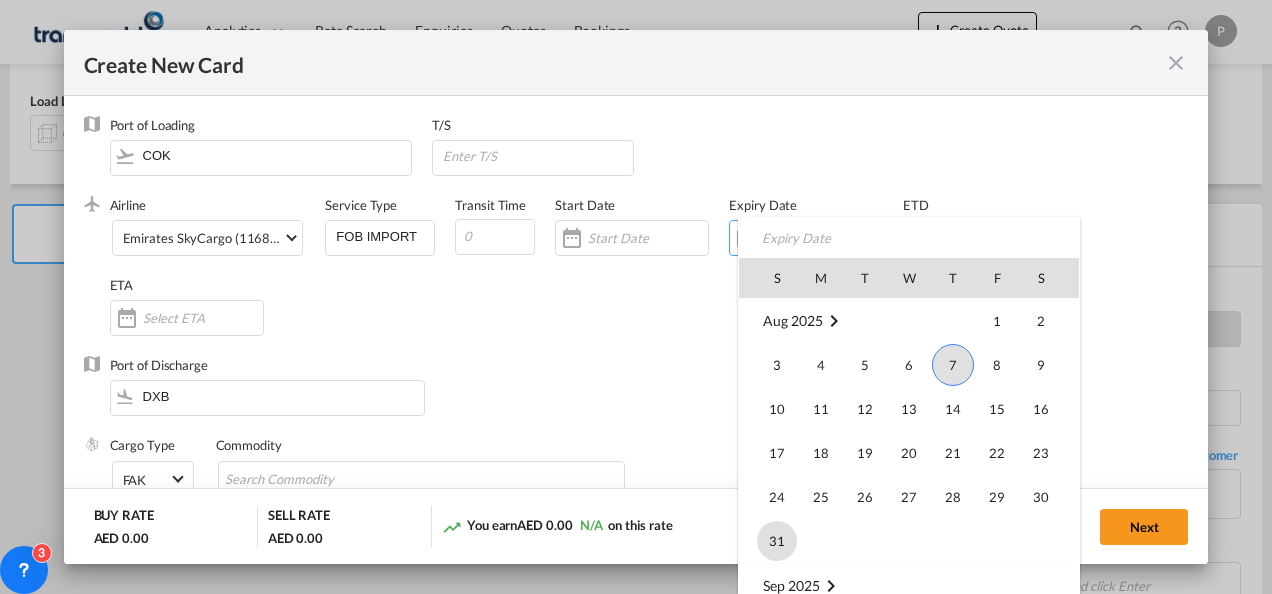 click on "31" at bounding box center [777, 541] 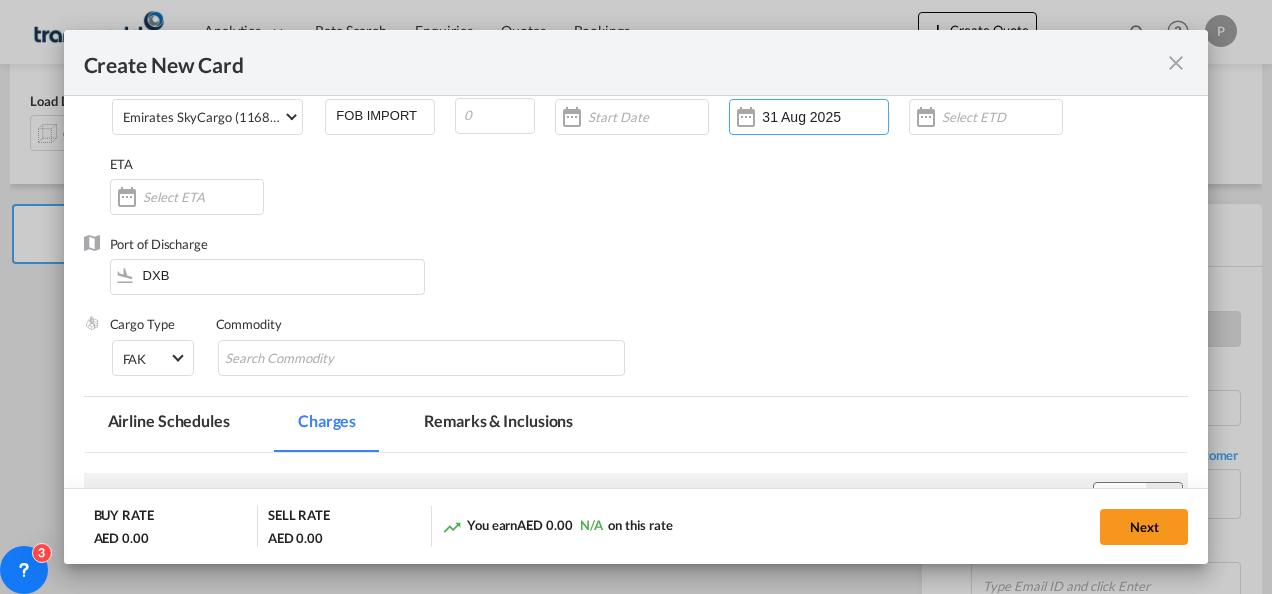 scroll, scrollTop: 122, scrollLeft: 0, axis: vertical 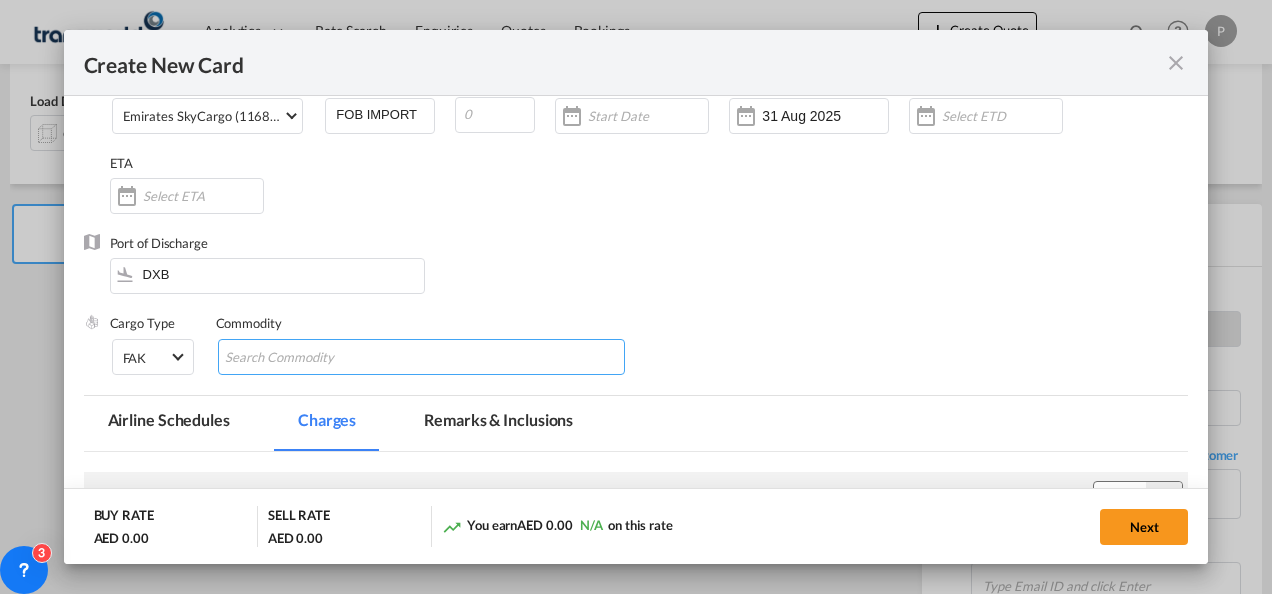 click at bounding box center [316, 358] 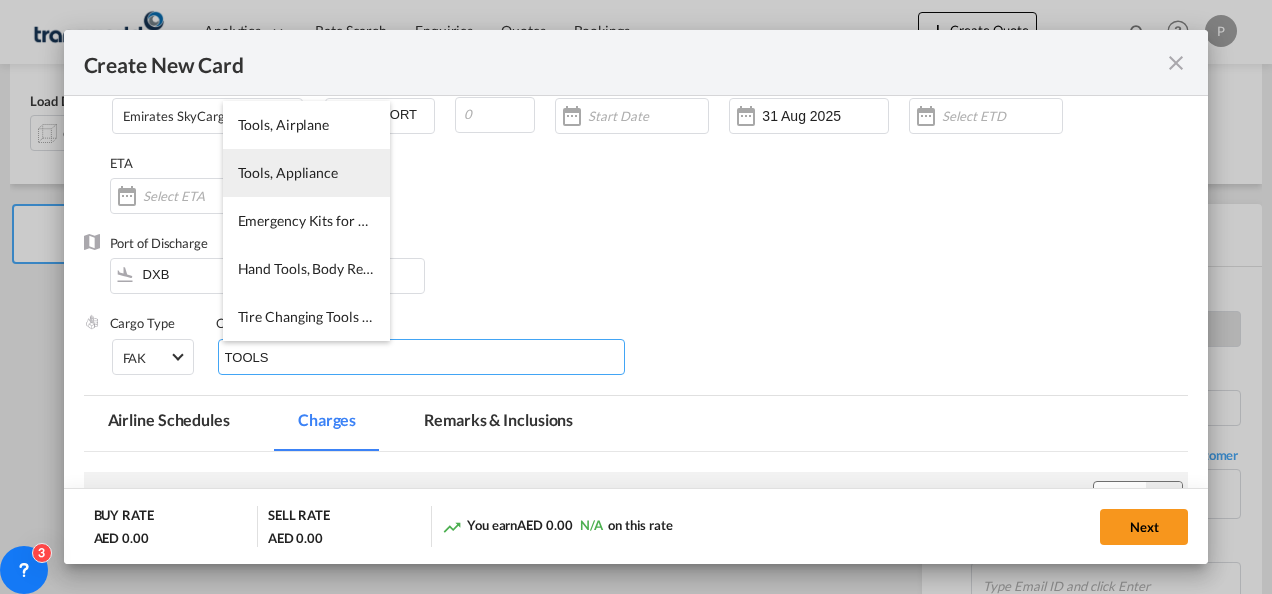 type on "TOOLS" 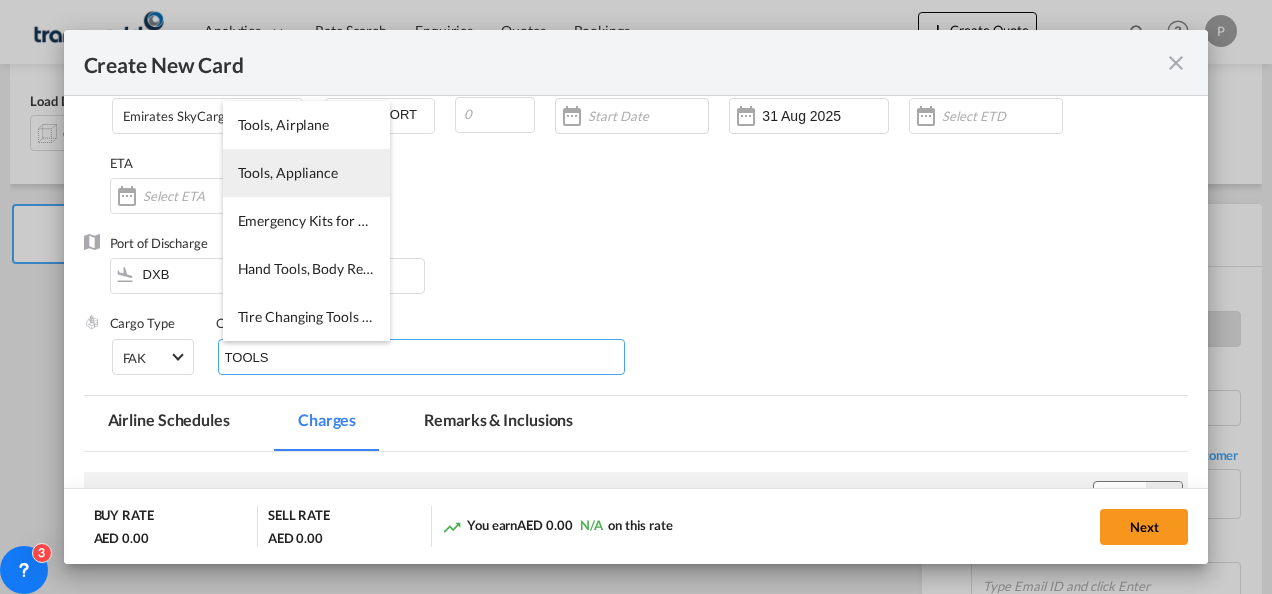 click on "Tools, Appliance" at bounding box center [306, 173] 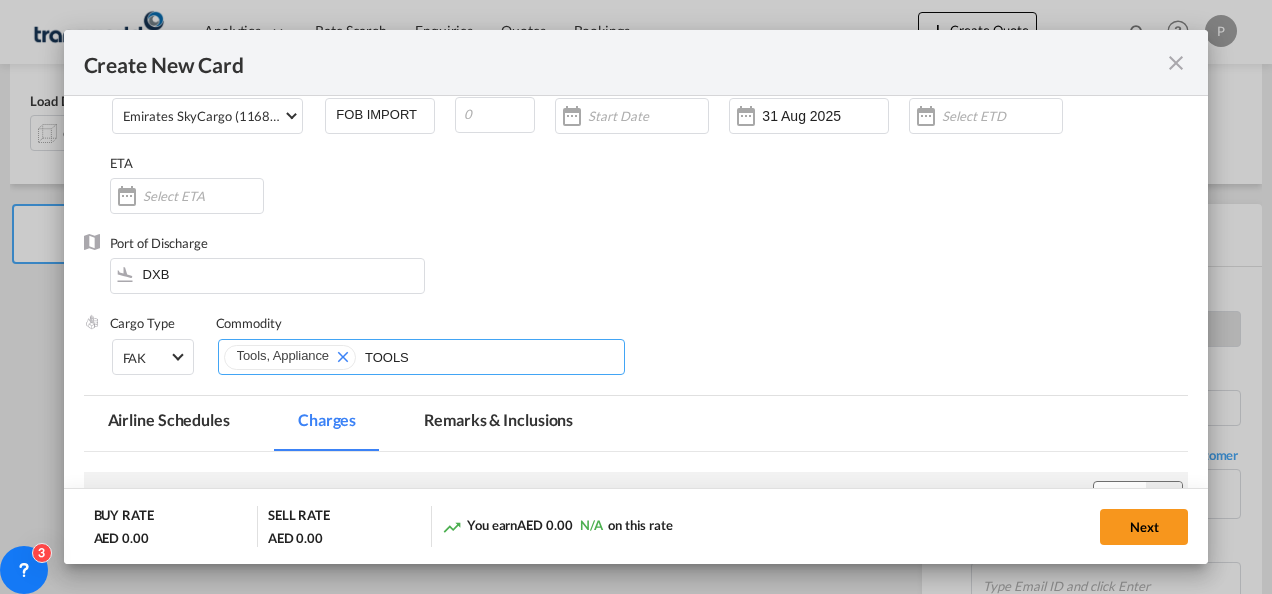 type 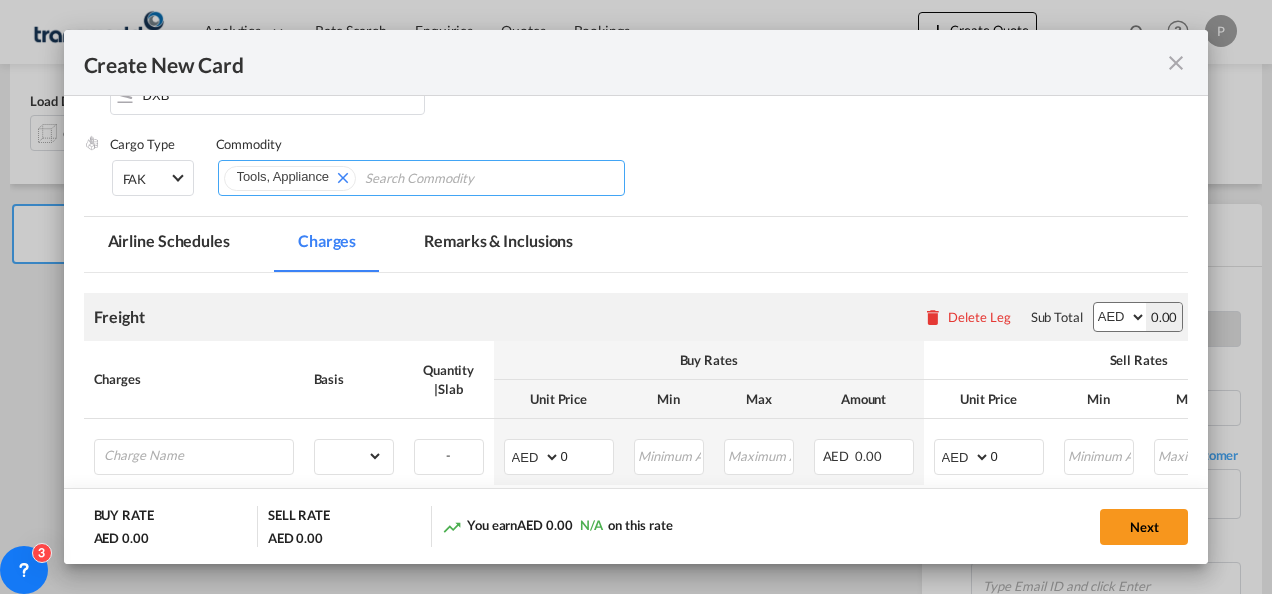 scroll, scrollTop: 302, scrollLeft: 0, axis: vertical 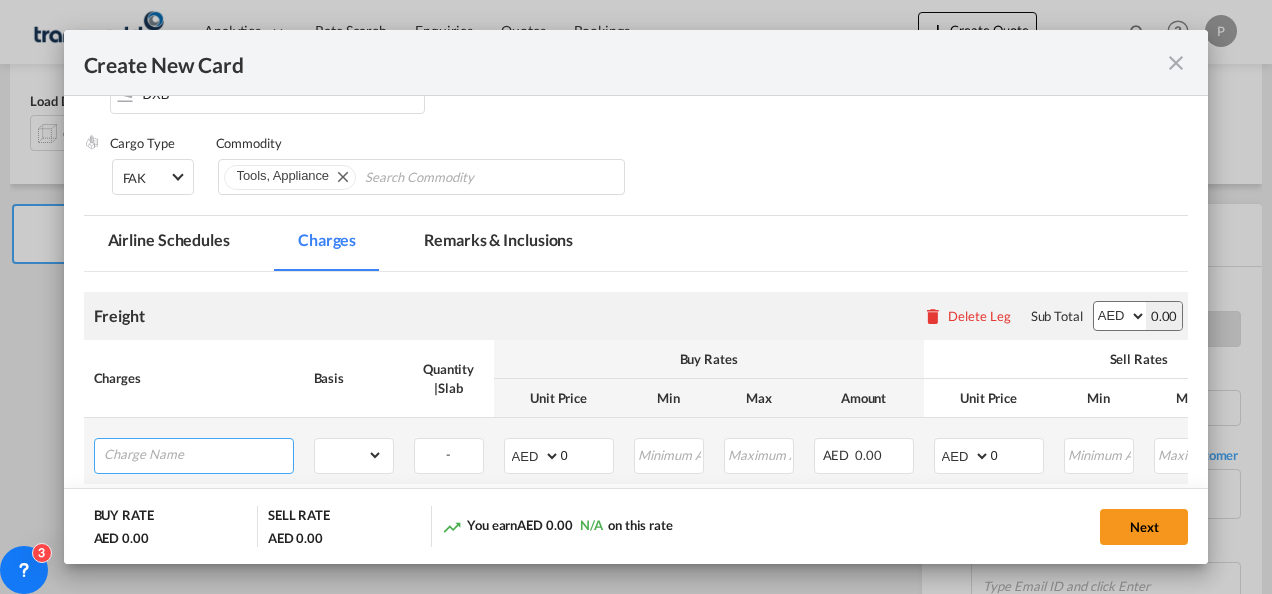 click at bounding box center (198, 454) 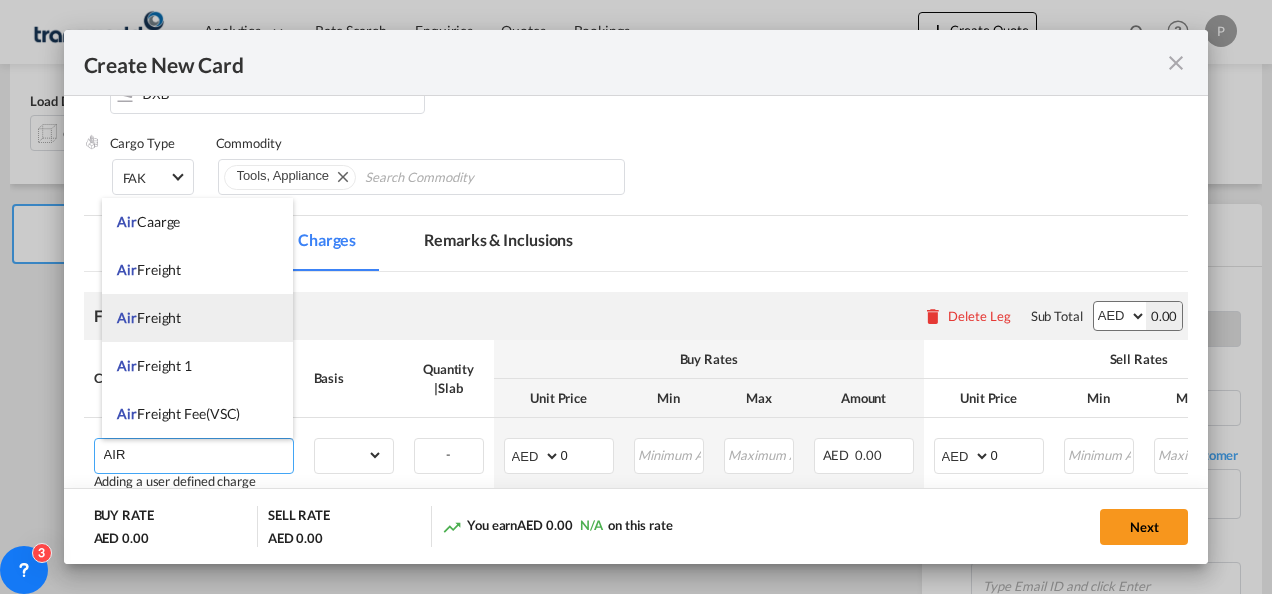 click on "Air  Freight" at bounding box center (197, 318) 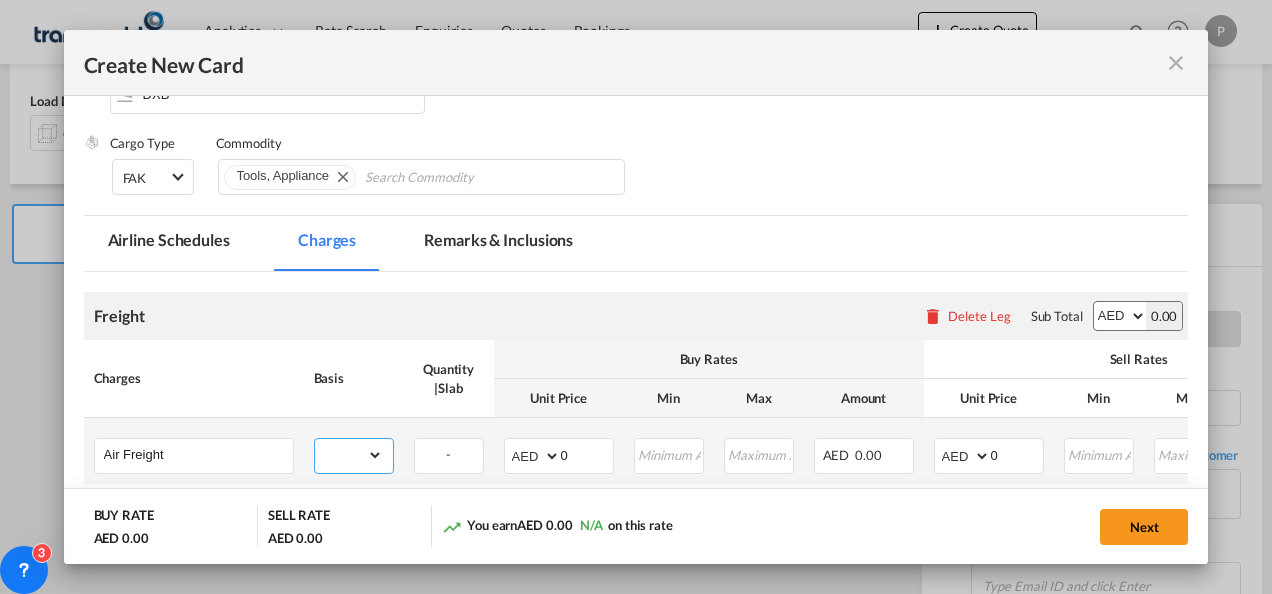 drag, startPoint x: 360, startPoint y: 459, endPoint x: 359, endPoint y: 437, distance: 22.022715 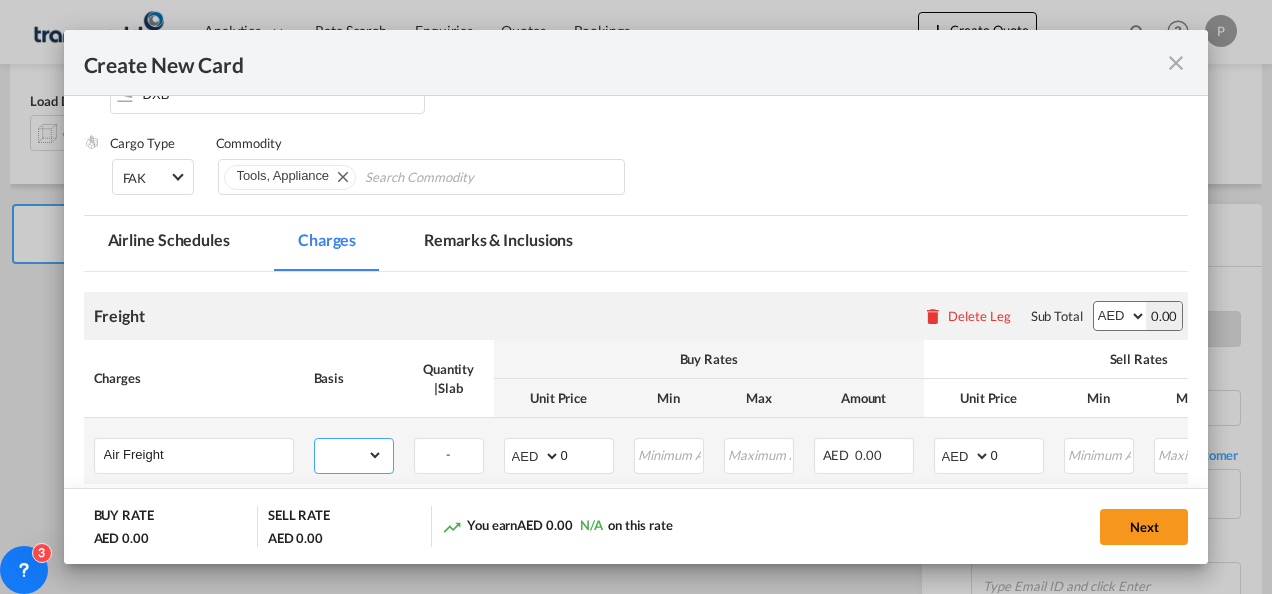 select on "per_shipment" 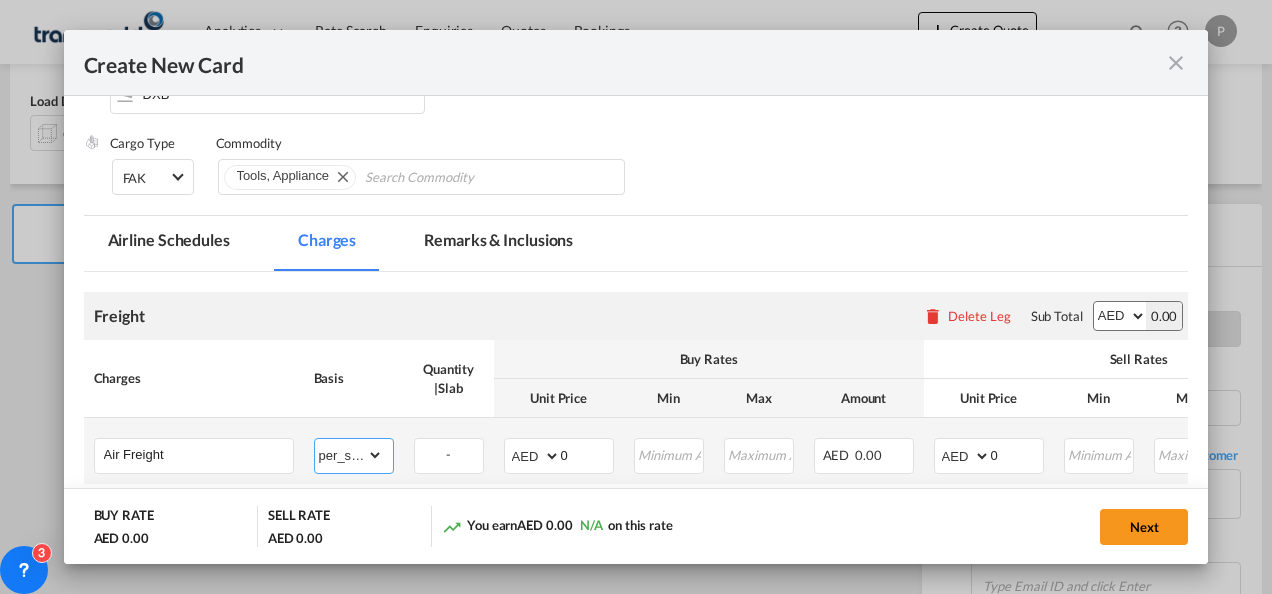 click on "gross_weight
volumetric_weight
per_shipment
per_bl
per_km
% on air freight
per_hawb
per_kg
per_pallet
per_carton
flat
chargeable_weight
per_ton
per_cbm
per_hbl
per_w/m
per_awb
per_sbl
per shipping bill
per_quintal
per_lbs
per_vehicle
per_shift
per_invoice
per_package
per_day
per_revalidation
per_declaration
per_document
per clearance" at bounding box center [349, 455] 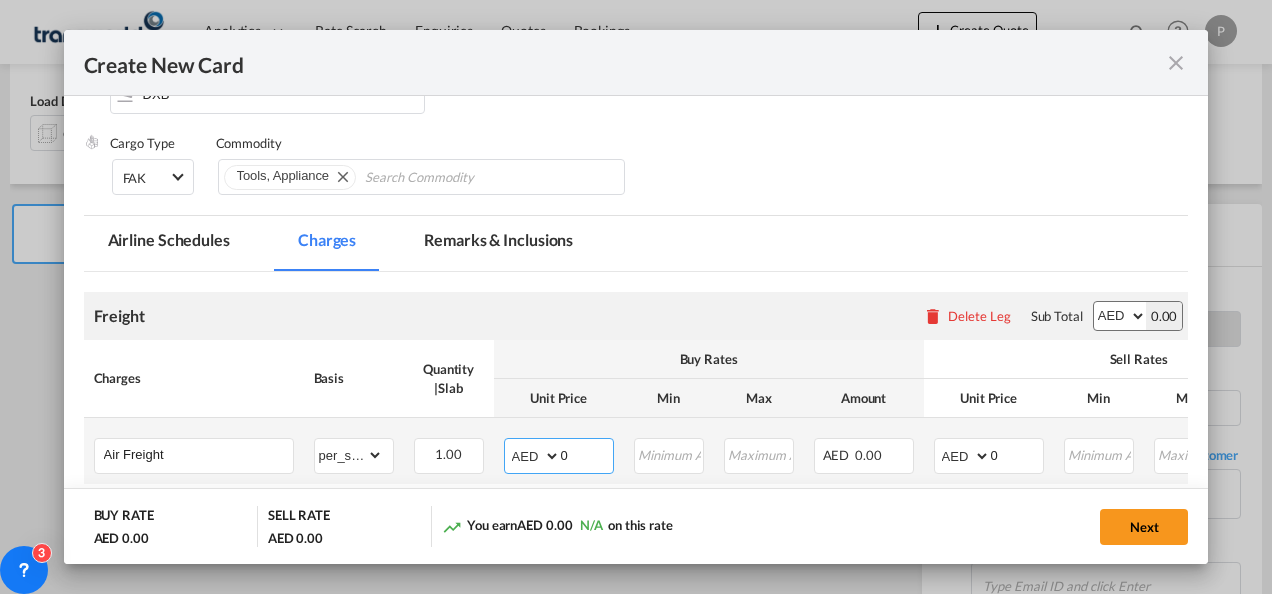 click on "AED AFN ALL AMD ANG AOA ARS AUD AWG AZN BAM BBD BDT BGN BHD BIF BMD BND BOB BRL BSD BTN BWP BYN BZD CAD CDF CHF CLP CNY COP CRC CUC CUP CVE CZK DJF DKK DOP DZD EGP ERN ETB EUR FJD FKP FOK GBP GEL GGP GHS GIP GMD GNF GTQ GYD HKD HNL HRK HTG HUF IDR ILS IMP INR IQD IRR ISK JMD JOD JPY KES KGS KHR KID KMF KRW KWD KYD KZT LAK LBP LKR LRD LSL LYD MAD MDL MGA MKD MMK MNT MOP MRU MUR MVR MWK MXN MYR MZN NAD NGN NIO NOK NPR NZD OMR PAB PEN PGK PHP PKR PLN PYG QAR RON RSD RUB RWF SAR SBD SCR SDG SEK SGD SHP SLL SOS SRD SSP STN SYP SZL THB TJS TMT TND TOP TRY TTD TVD TWD TZS UAH UGX USD UYU UZS VES VND VUV WST XAF XCD XDR XOF XPF YER ZAR ZMW" at bounding box center [534, 456] 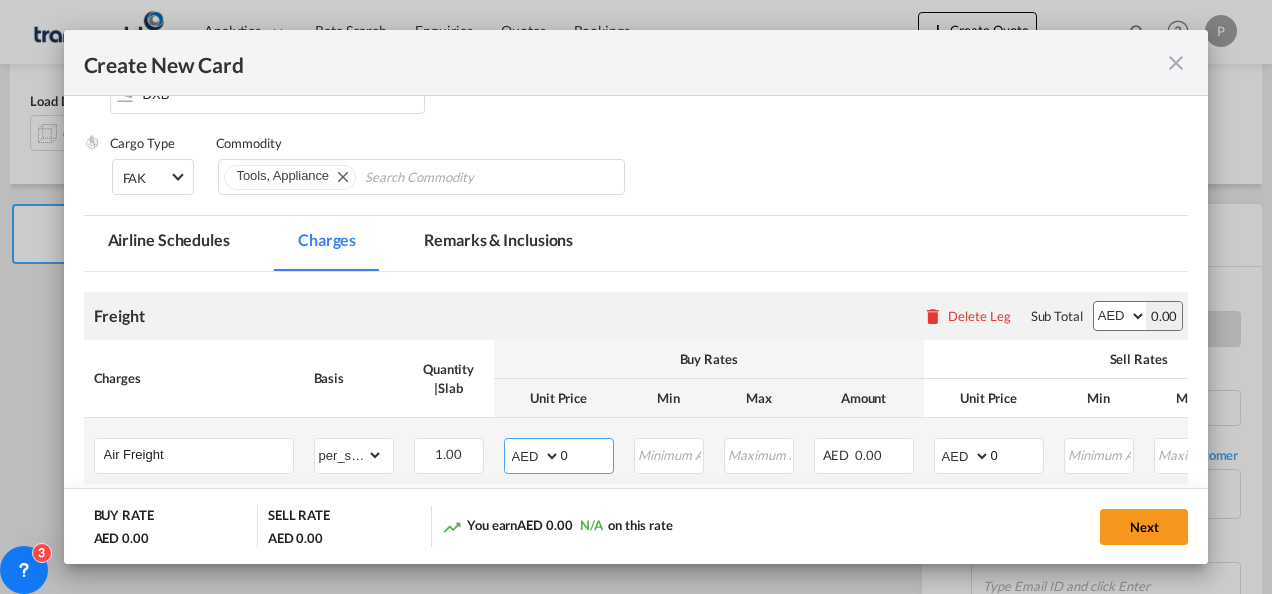 select on "string:USD" 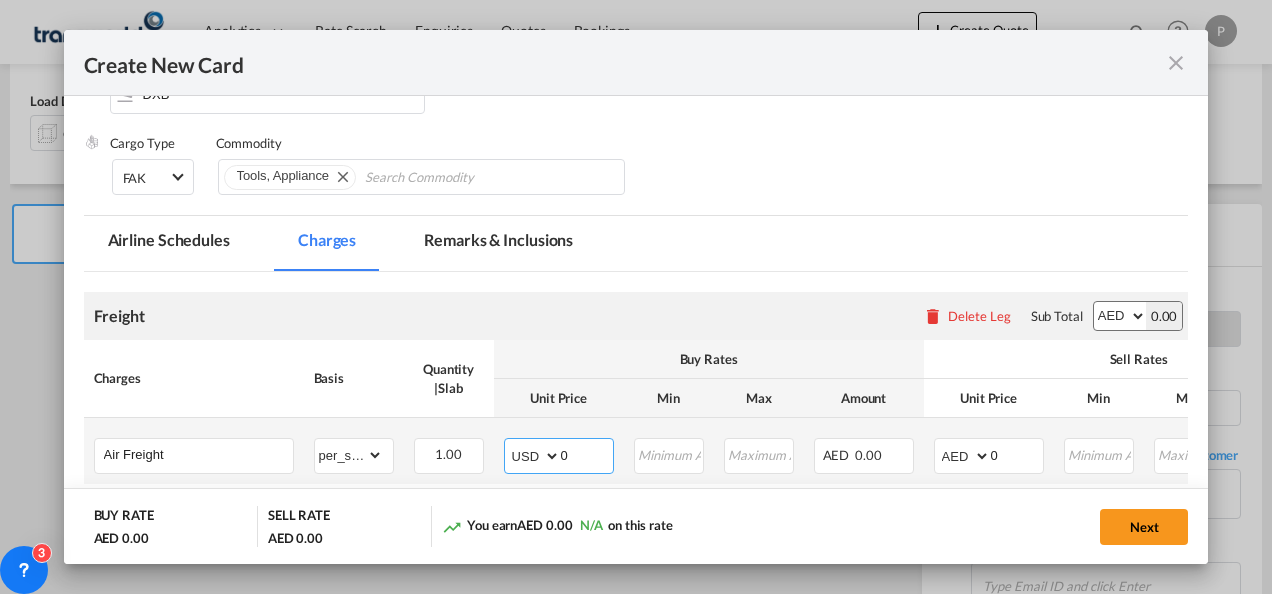 click on "AED AFN ALL AMD ANG AOA ARS AUD AWG AZN BAM BBD BDT BGN BHD BIF BMD BND BOB BRL BSD BTN BWP BYN BZD CAD CDF CHF CLP CNY COP CRC CUC CUP CVE CZK DJF DKK DOP DZD EGP ERN ETB EUR FJD FKP FOK GBP GEL GGP GHS GIP GMD GNF GTQ GYD HKD HNL HRK HTG HUF IDR ILS IMP INR IQD IRR ISK JMD JOD JPY KES KGS KHR KID KMF KRW KWD KYD KZT LAK LBP LKR LRD LSL LYD MAD MDL MGA MKD MMK MNT MOP MRU MUR MVR MWK MXN MYR MZN NAD NGN NIO NOK NPR NZD OMR PAB PEN PGK PHP PKR PLN PYG QAR RON RSD RUB RWF SAR SBD SCR SDG SEK SGD SHP SLL SOS SRD SSP STN SYP SZL THB TJS TMT TND TOP TRY TTD TVD TWD TZS UAH UGX USD UYU UZS VES VND VUV WST XAF XCD XDR XOF XPF YER ZAR ZMW" at bounding box center [534, 456] 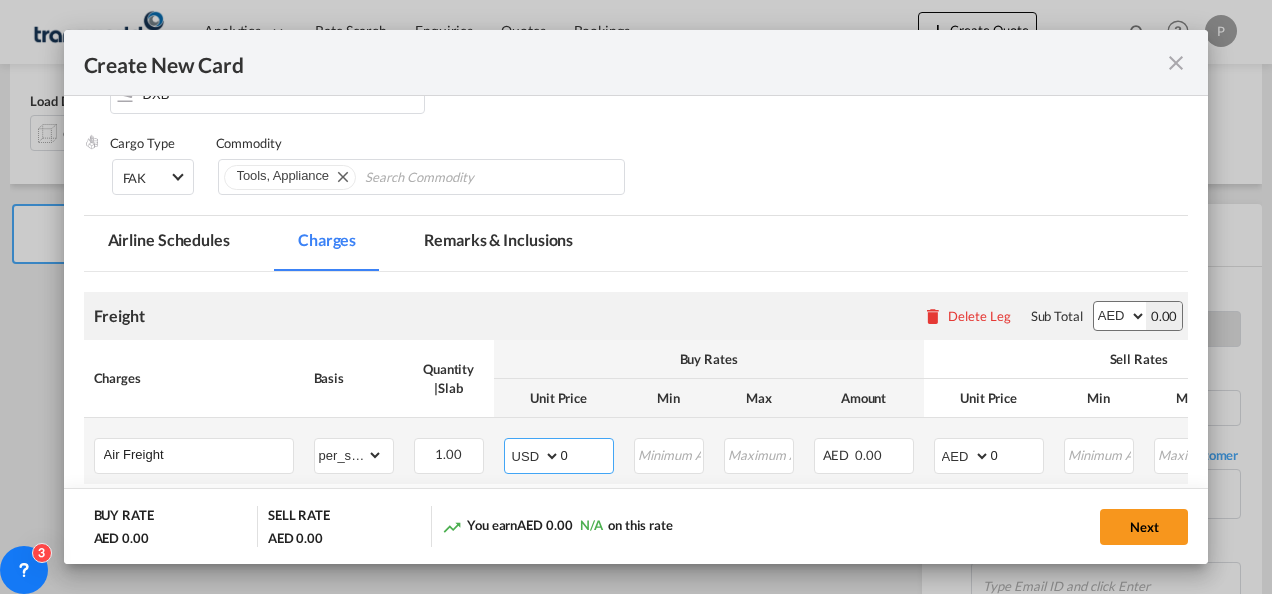 click on "0" at bounding box center [587, 454] 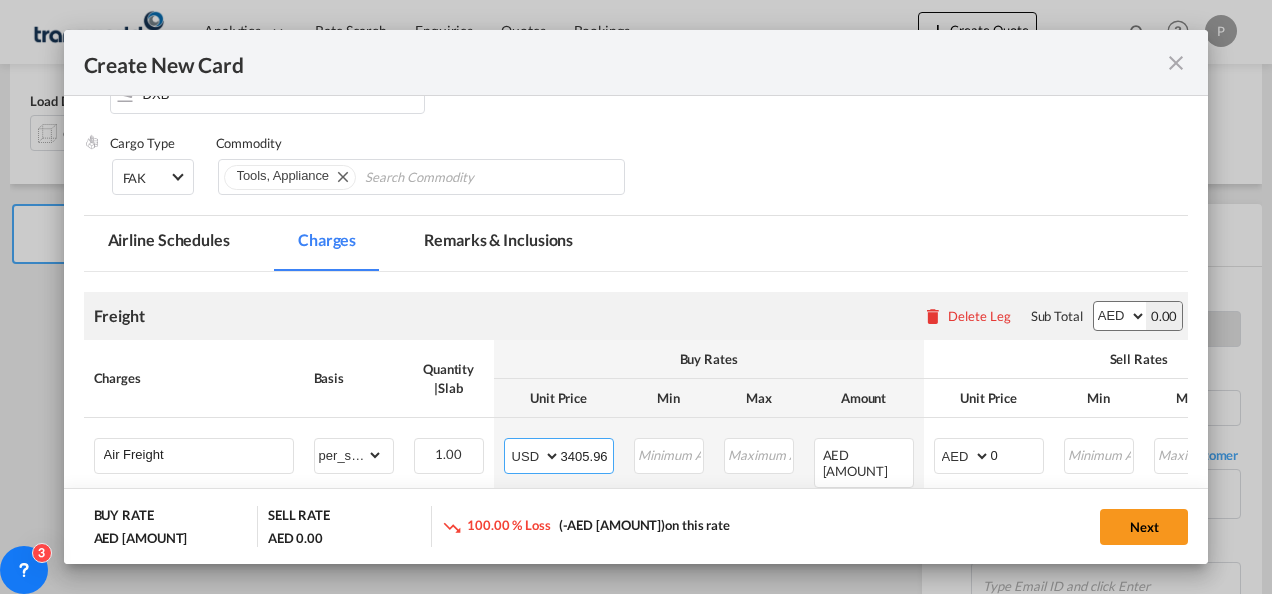 type on "3405.96" 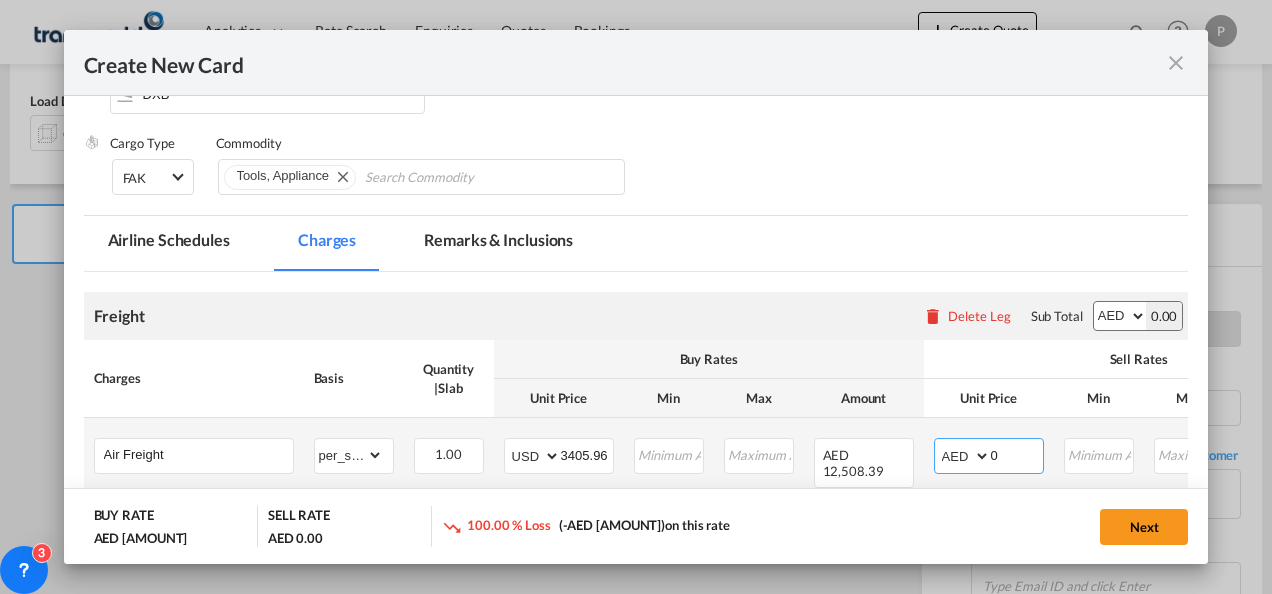 click on "AED AFN ALL AMD ANG AOA ARS AUD AWG AZN BAM BBD BDT BGN BHD BIF BMD BND BOB BRL BSD BTN BWP BYN BZD CAD CDF CHF CLP CNY COP CRC CUC CUP CVE CZK DJF DKK DOP DZD EGP ERN ETB EUR FJD FKP FOK GBP GEL GGP GHS GIP GMD GNF GTQ GYD HKD HNL HRK HTG HUF IDR ILS IMP INR IQD IRR ISK JMD JOD JPY KES KGS KHR KID KMF KRW KWD KYD KZT LAK LBP LKR LRD LSL LYD MAD MDL MGA MKD MMK MNT MOP MRU MUR MVR MWK MXN MYR MZN NAD NGN NIO NOK NPR NZD OMR PAB PEN PGK PHP PKR PLN PYG QAR RON RSD RUB RWF SAR SBD SCR SDG SEK SGD SHP SLL SOS SRD SSP STN SYP SZL THB TJS TMT TND TOP TRY TTD TVD TWD TZS UAH UGX USD UYU UZS VES VND VUV WST XAF XCD XDR XOF XPF YER ZAR ZMW" at bounding box center [964, 456] 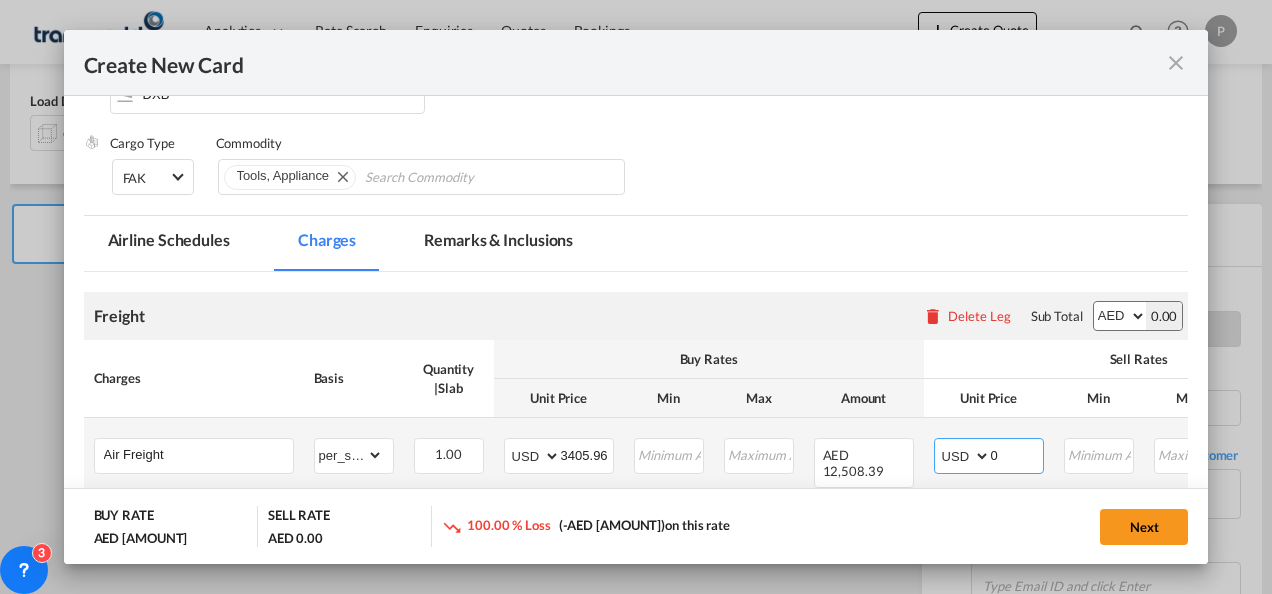 click on "AED AFN ALL AMD ANG AOA ARS AUD AWG AZN BAM BBD BDT BGN BHD BIF BMD BND BOB BRL BSD BTN BWP BYN BZD CAD CDF CHF CLP CNY COP CRC CUC CUP CVE CZK DJF DKK DOP DZD EGP ERN ETB EUR FJD FKP FOK GBP GEL GGP GHS GIP GMD GNF GTQ GYD HKD HNL HRK HTG HUF IDR ILS IMP INR IQD IRR ISK JMD JOD JPY KES KGS KHR KID KMF KRW KWD KYD KZT LAK LBP LKR LRD LSL LYD MAD MDL MGA MKD MMK MNT MOP MRU MUR MVR MWK MXN MYR MZN NAD NGN NIO NOK NPR NZD OMR PAB PEN PGK PHP PKR PLN PYG QAR RON RSD RUB RWF SAR SBD SCR SDG SEK SGD SHP SLL SOS SRD SSP STN SYP SZL THB TJS TMT TND TOP TRY TTD TVD TWD TZS UAH UGX USD UYU UZS VES VND VUV WST XAF XCD XDR XOF XPF YER ZAR ZMW" at bounding box center (964, 456) 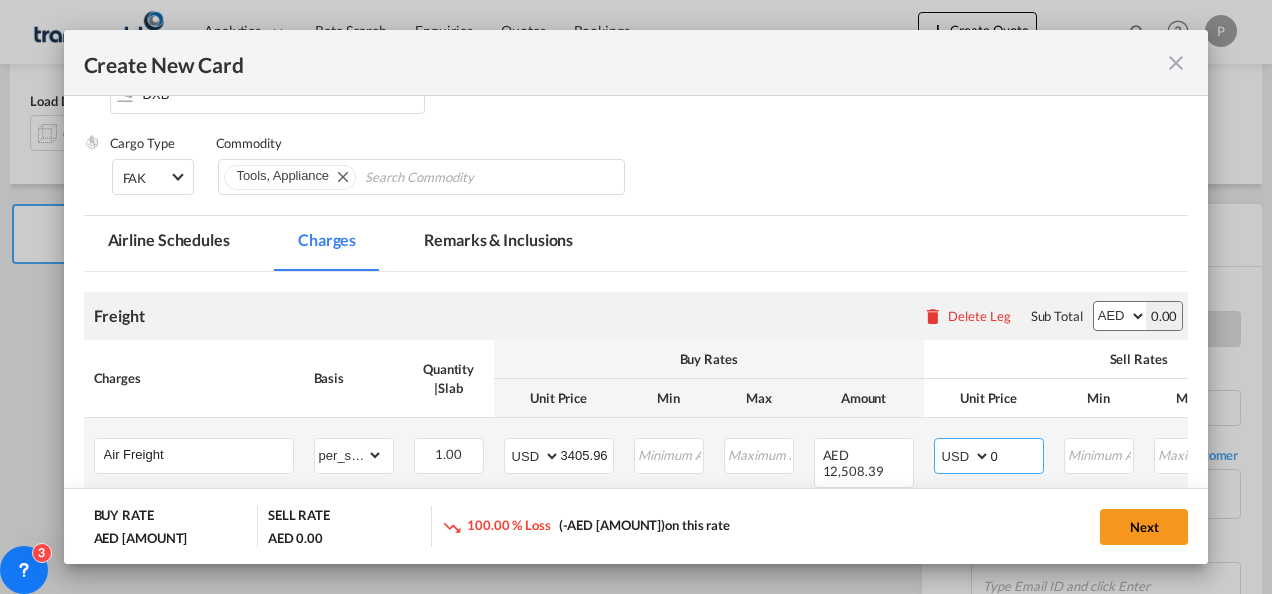 click on "0" at bounding box center (1017, 454) 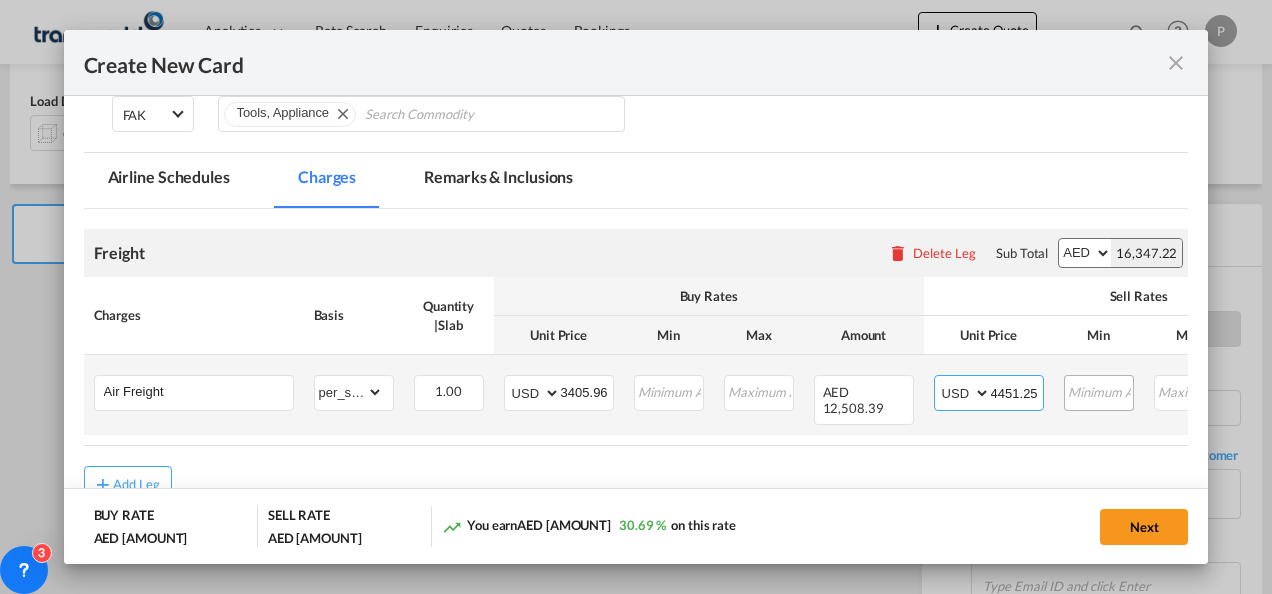 scroll, scrollTop: 366, scrollLeft: 0, axis: vertical 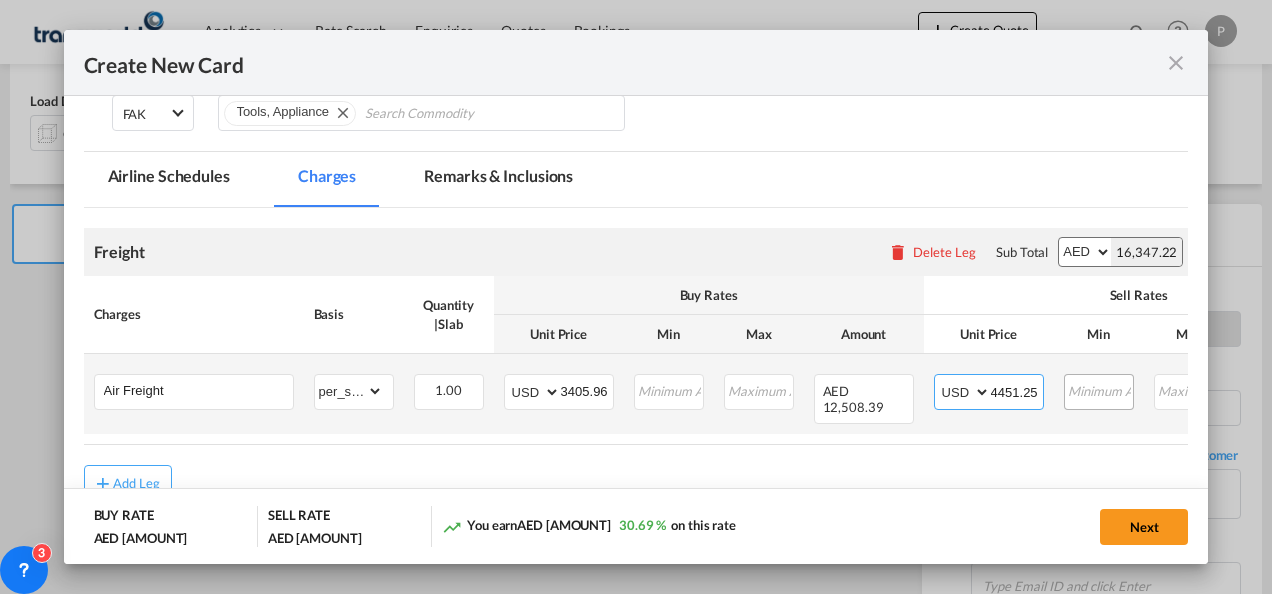 type on "4451.25" 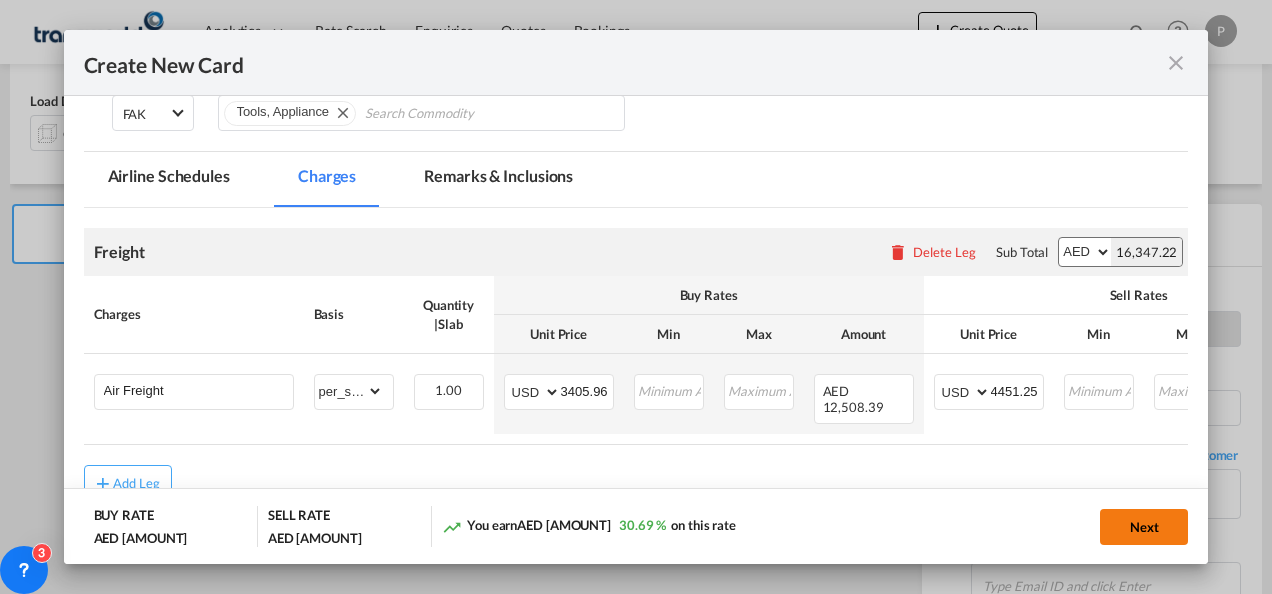 click on "Next" 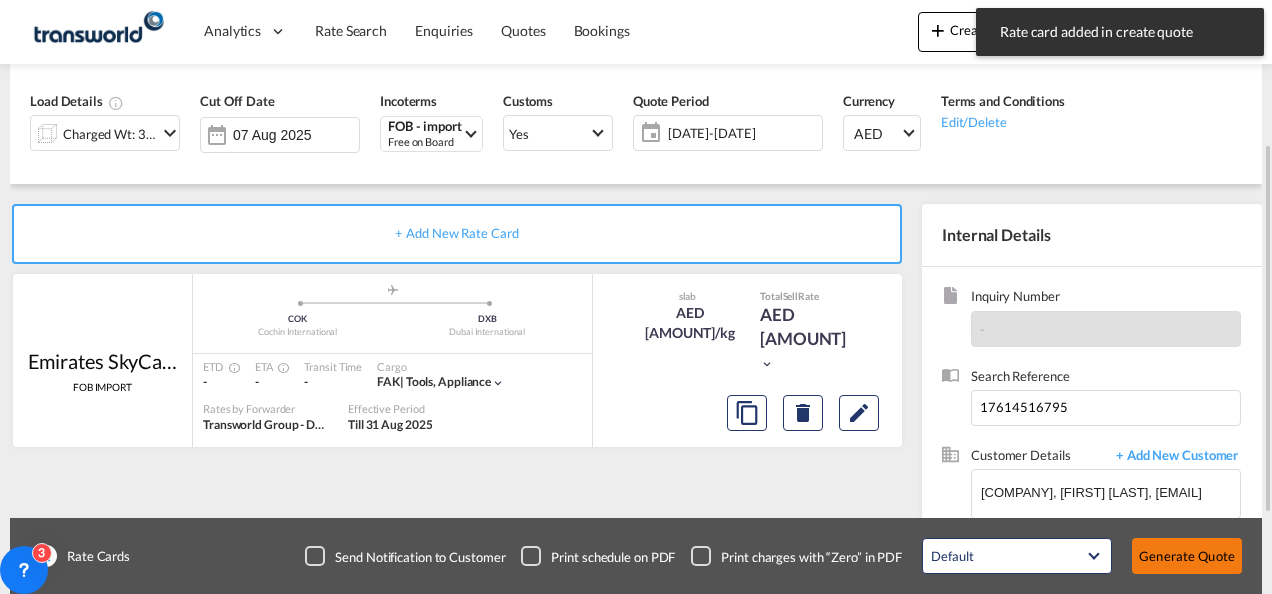 click on "Generate Quote" at bounding box center (1187, 556) 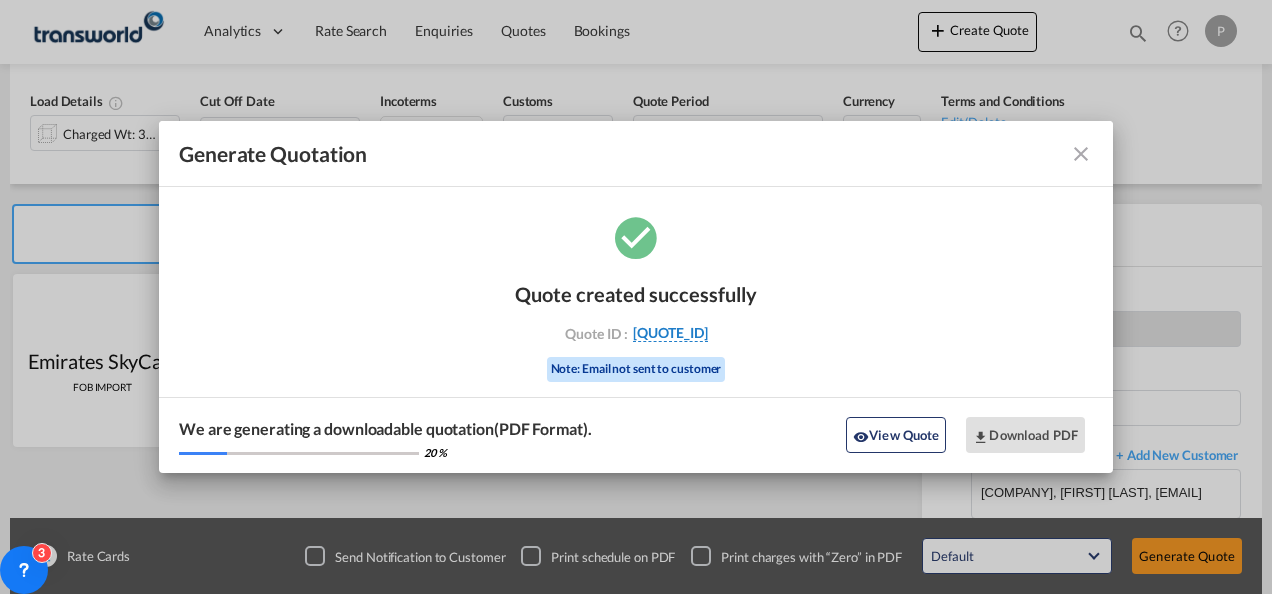 click on "[QUOTE_ID]" at bounding box center (670, 333) 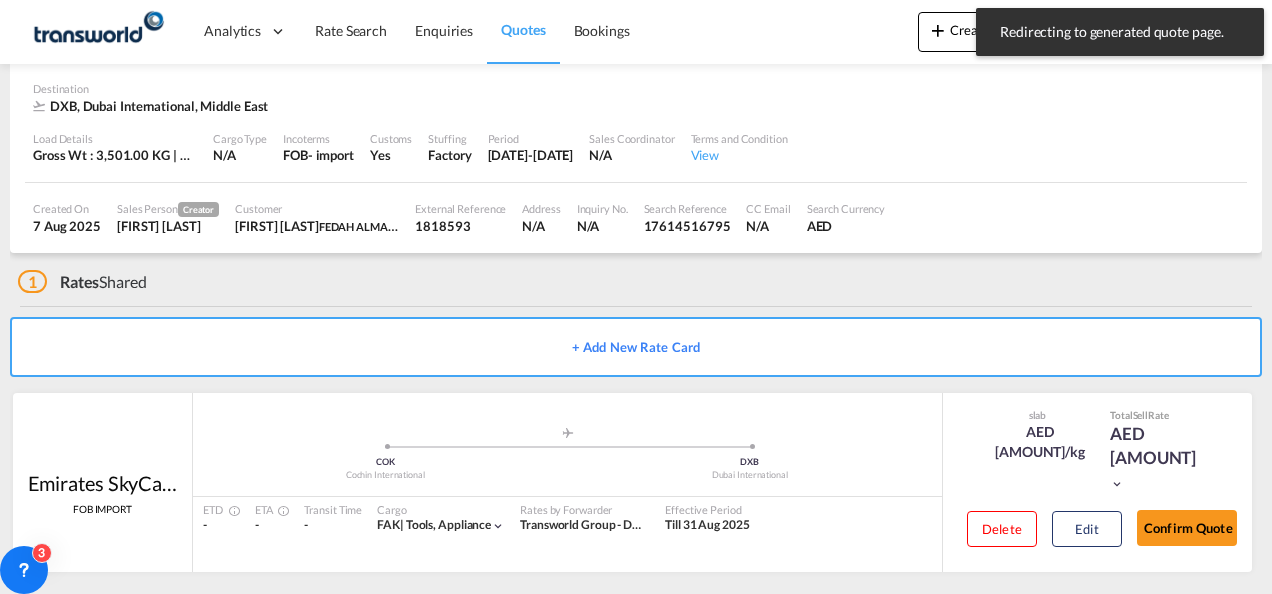 scroll, scrollTop: 122, scrollLeft: 0, axis: vertical 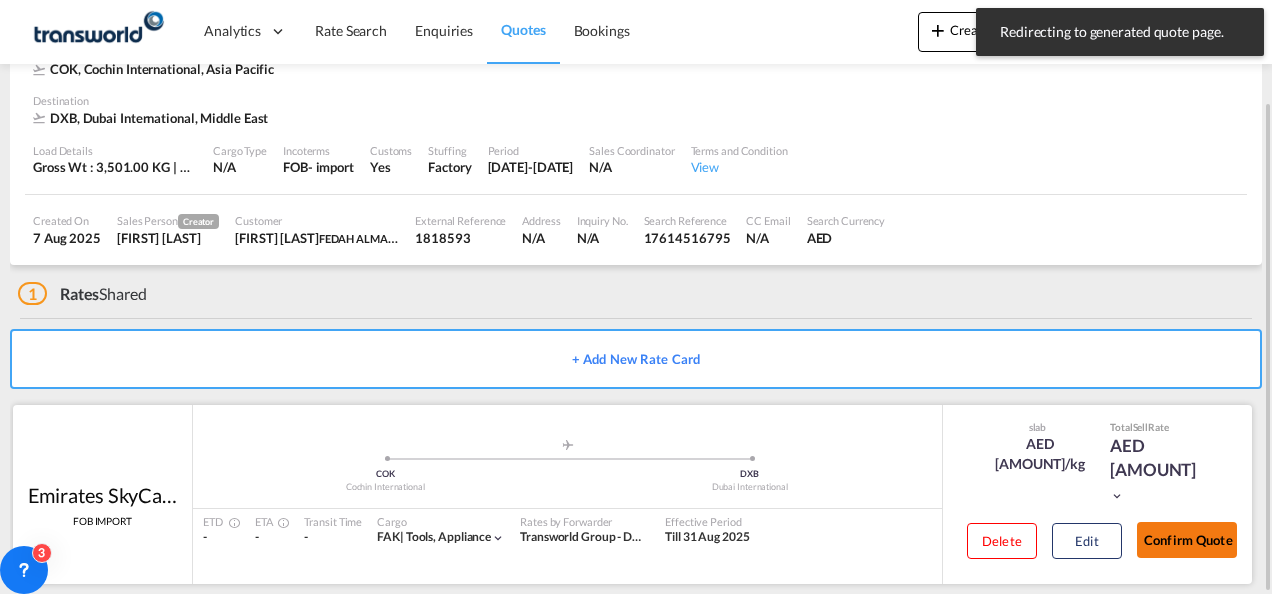 click on "Confirm Quote" at bounding box center (1187, 540) 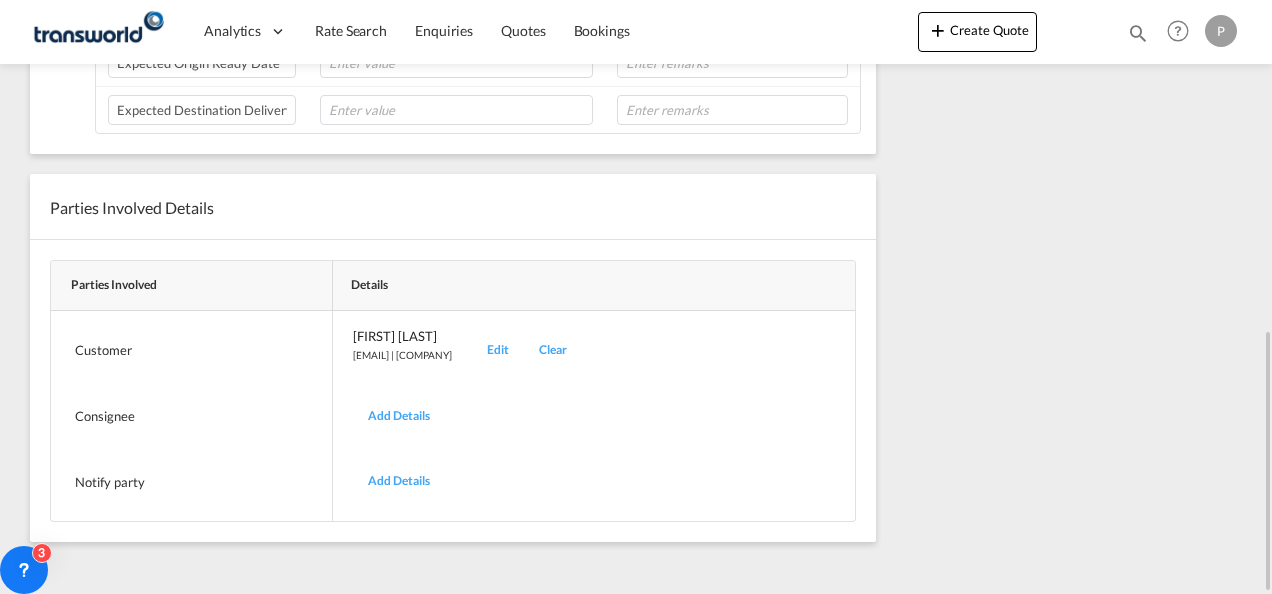 scroll, scrollTop: 0, scrollLeft: 0, axis: both 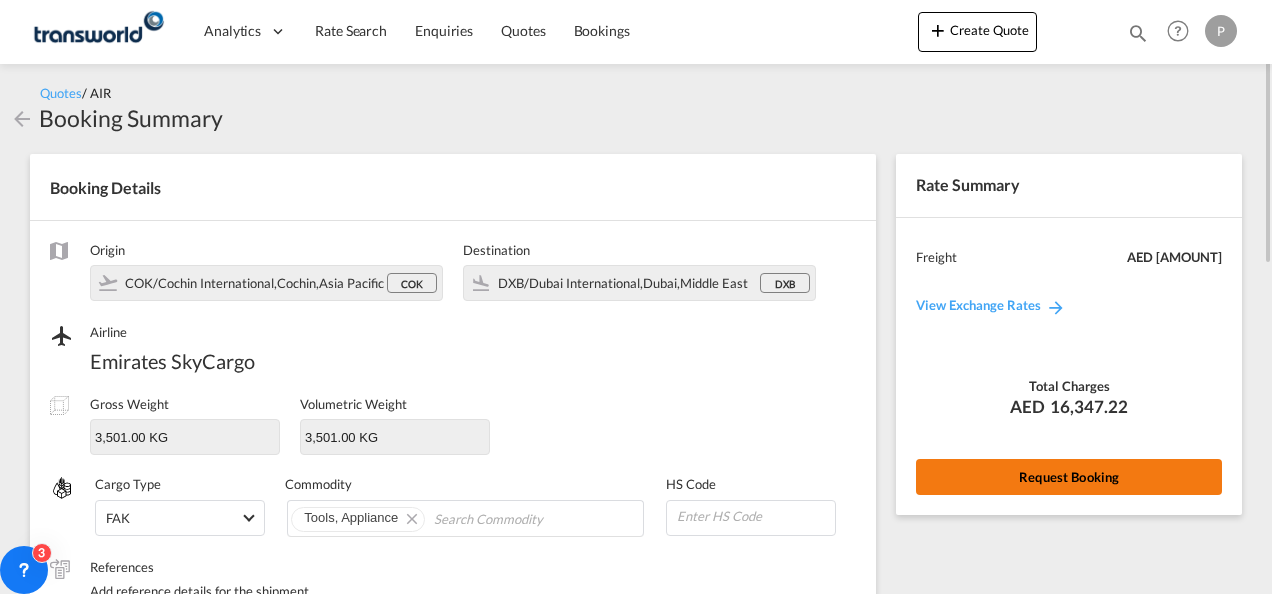 click on "Request Booking" at bounding box center [1069, 477] 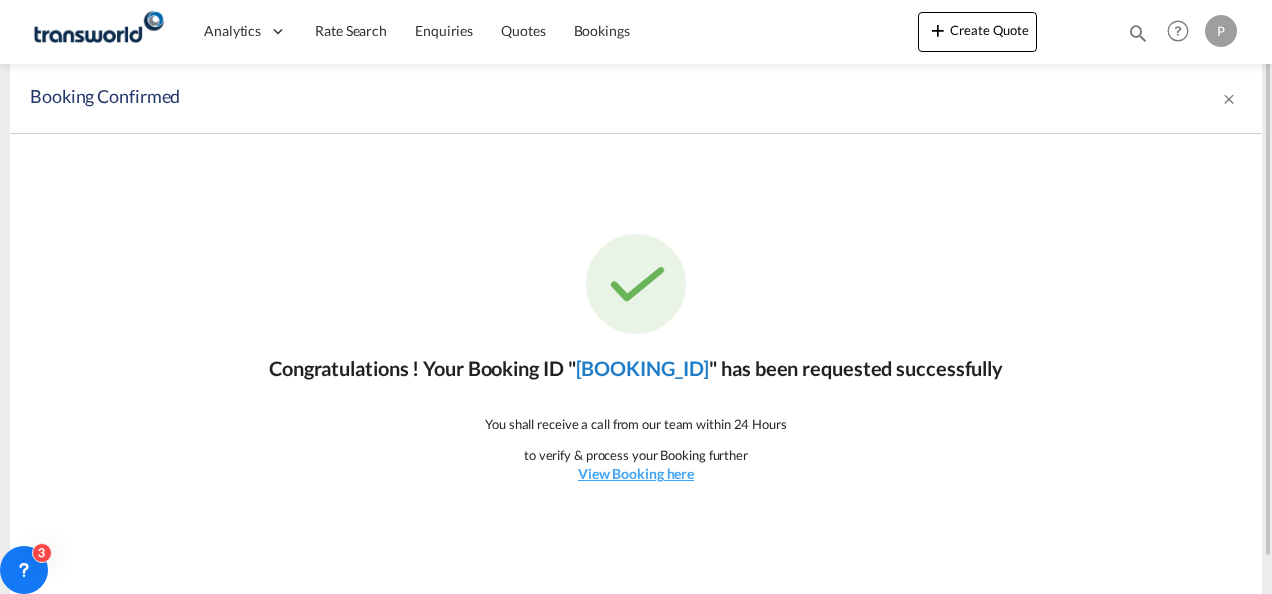 click on "[BOOKING_ID]" 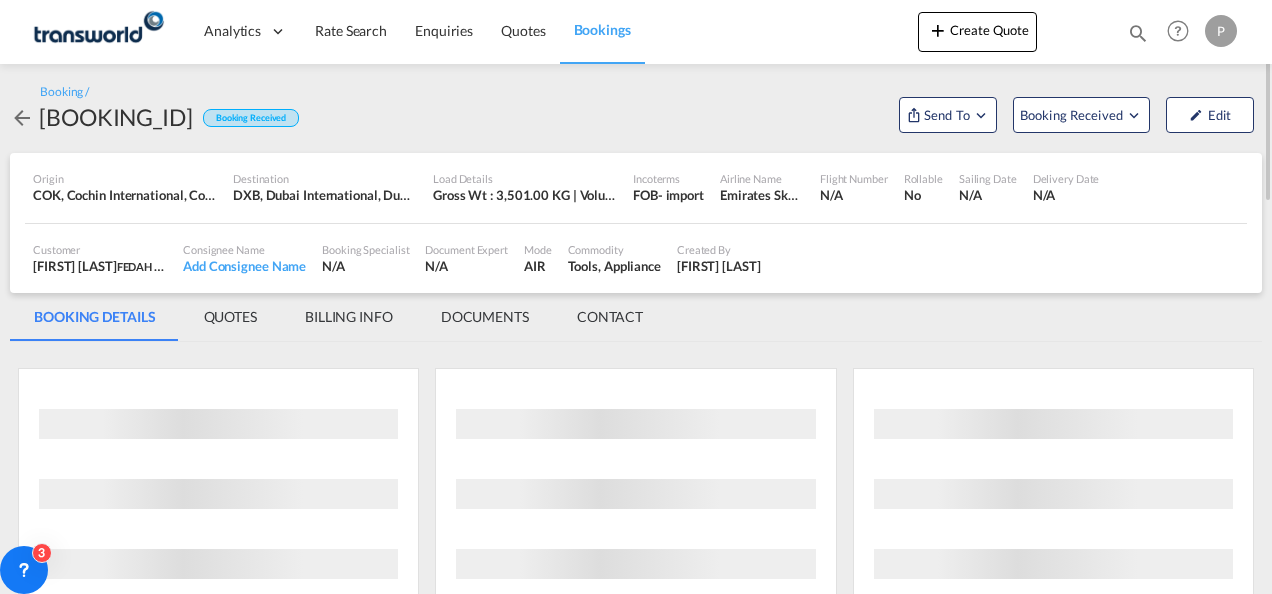 scroll, scrollTop: 0, scrollLeft: 0, axis: both 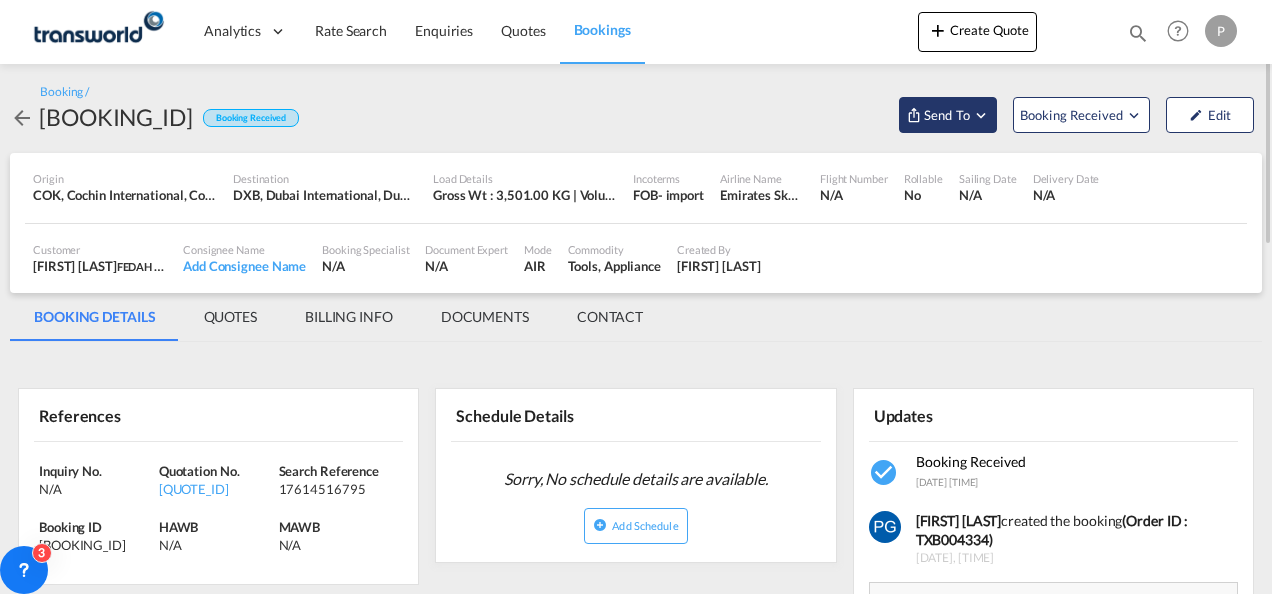 click on "Send To" at bounding box center [947, 115] 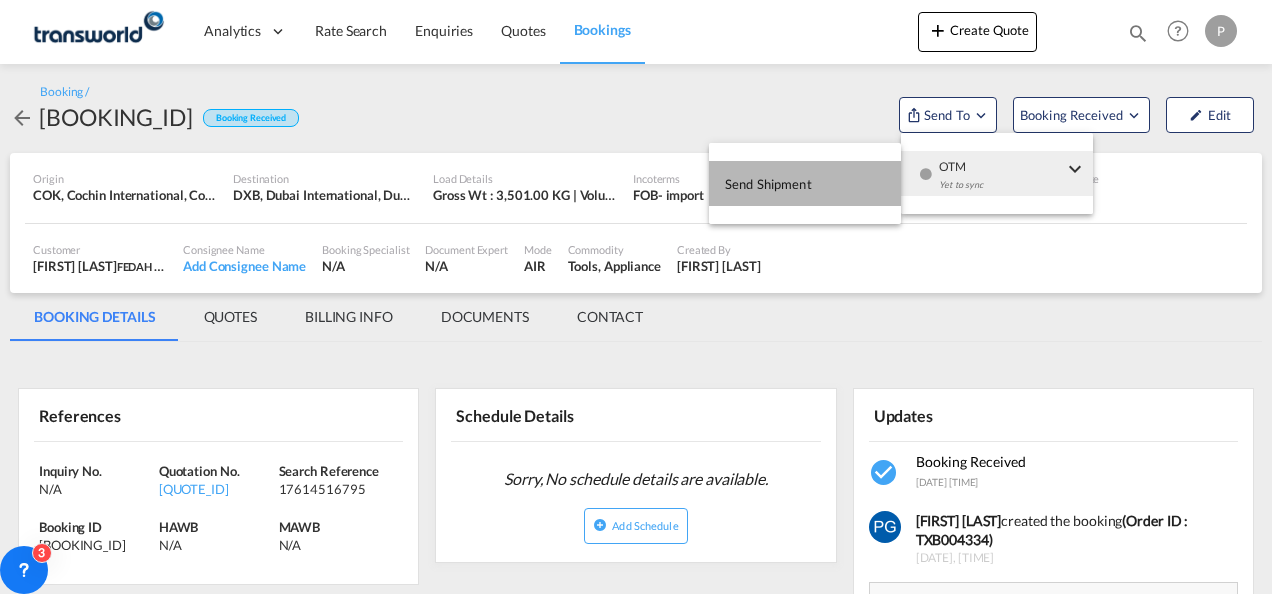 click on "Send Shipment" at bounding box center (805, 183) 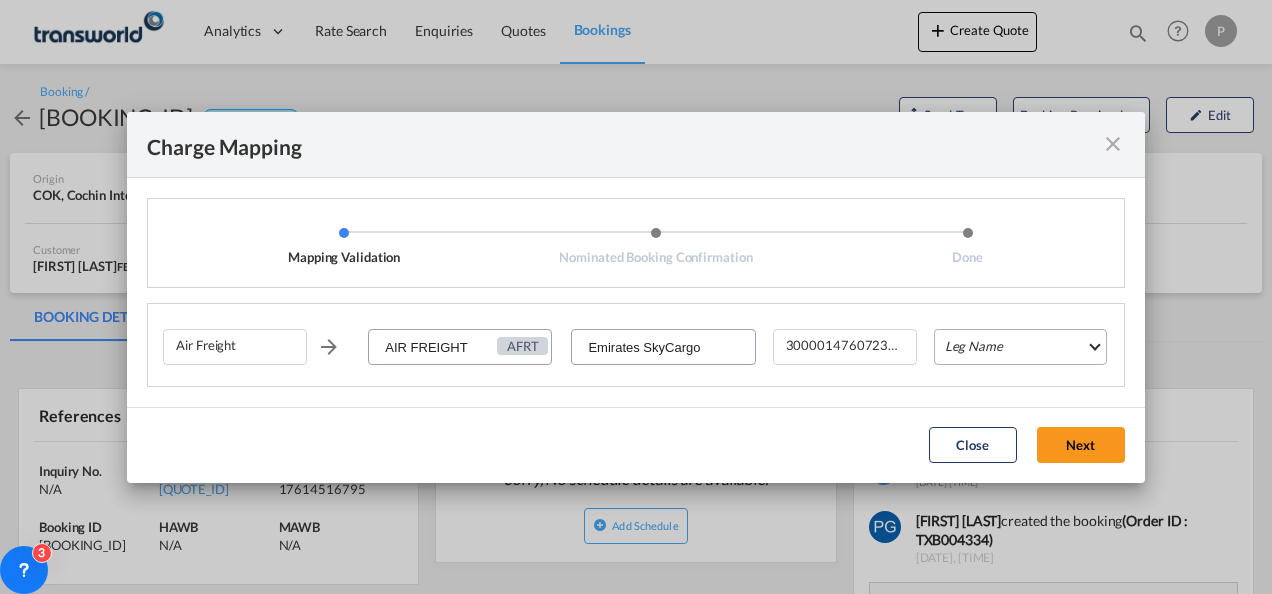 click on "Leg Name HANDLING ORIGIN HANDLING DESTINATION OTHERS TL PICK UP CUSTOMS ORIGIN AIR CUSTOMS DESTINATION TL DELIVERY" at bounding box center (1020, 347) 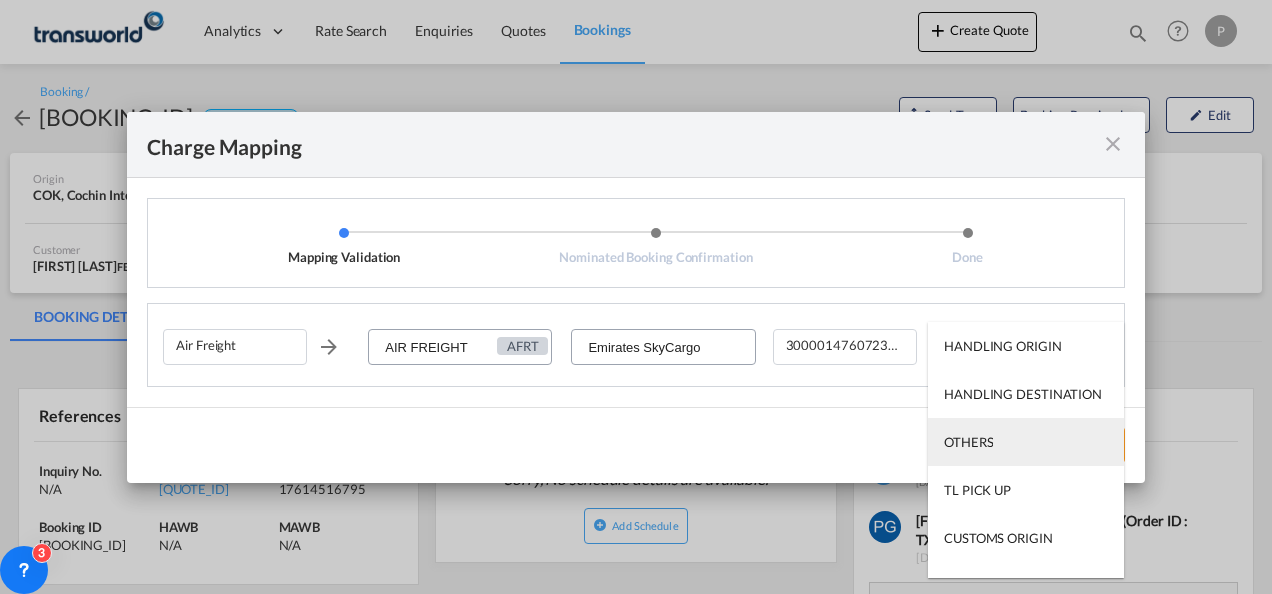 scroll, scrollTop: 128, scrollLeft: 0, axis: vertical 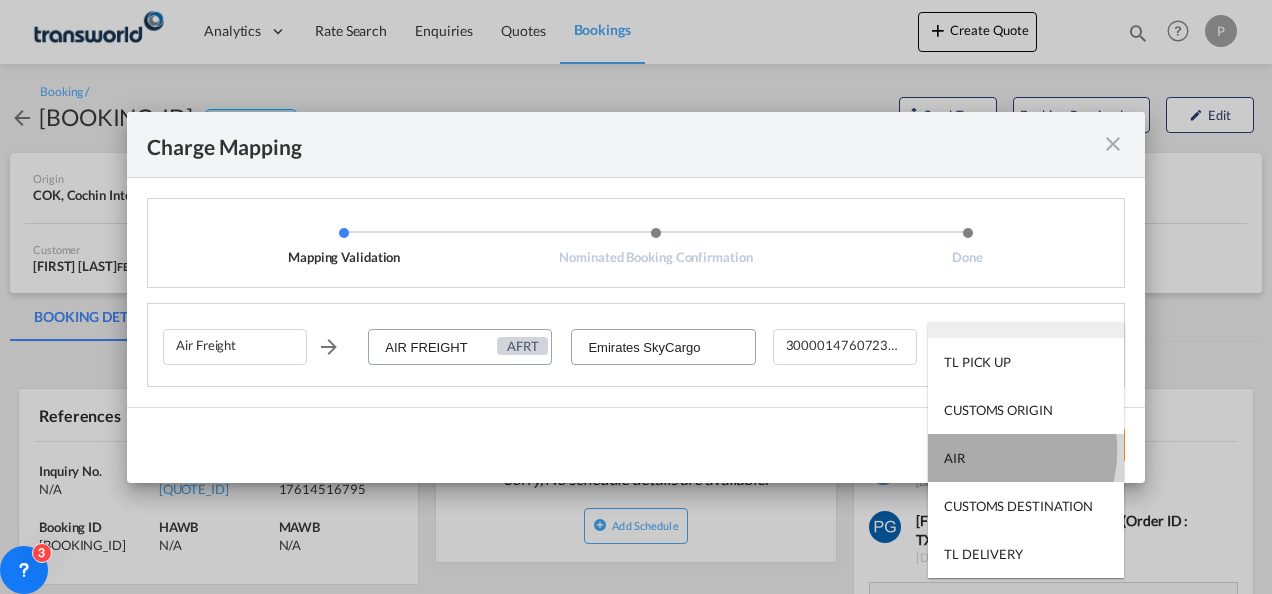 click on "AIR" at bounding box center (1026, 458) 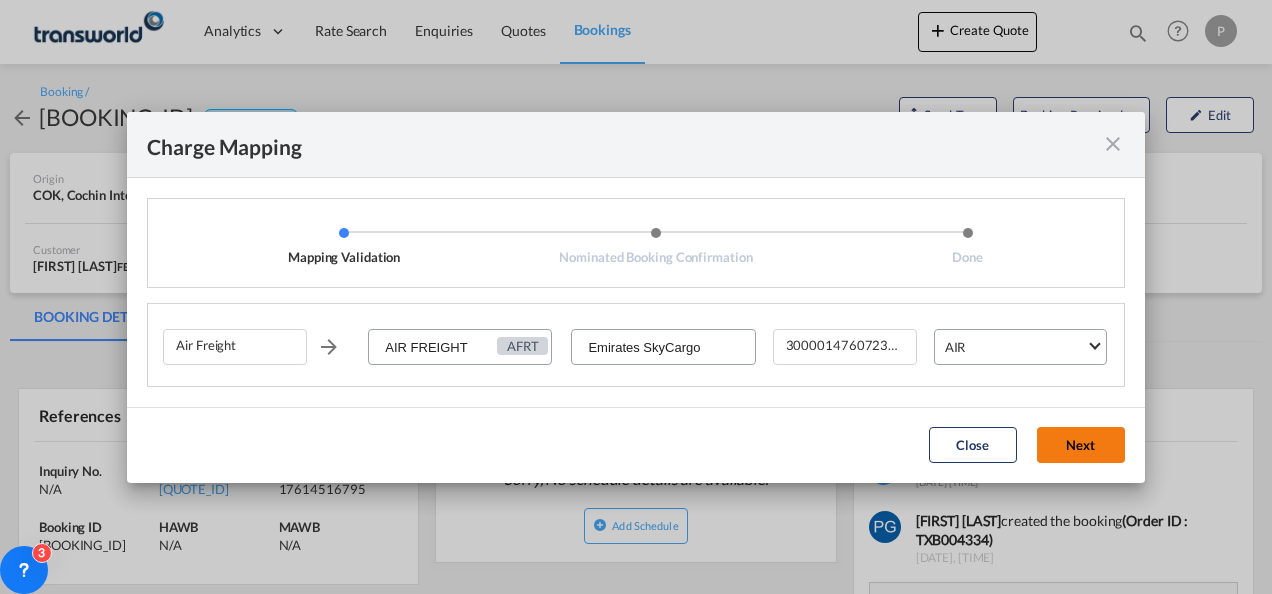 click on "Next" 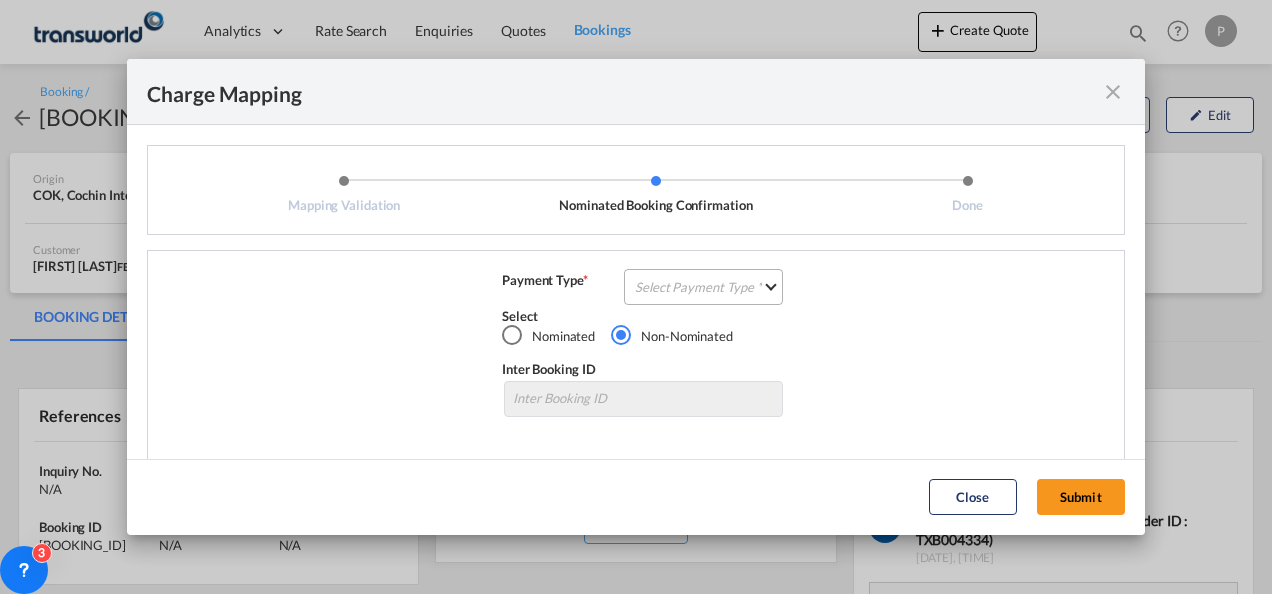 click on "Select Payment Type
COLLECT
PREPAID" at bounding box center (703, 287) 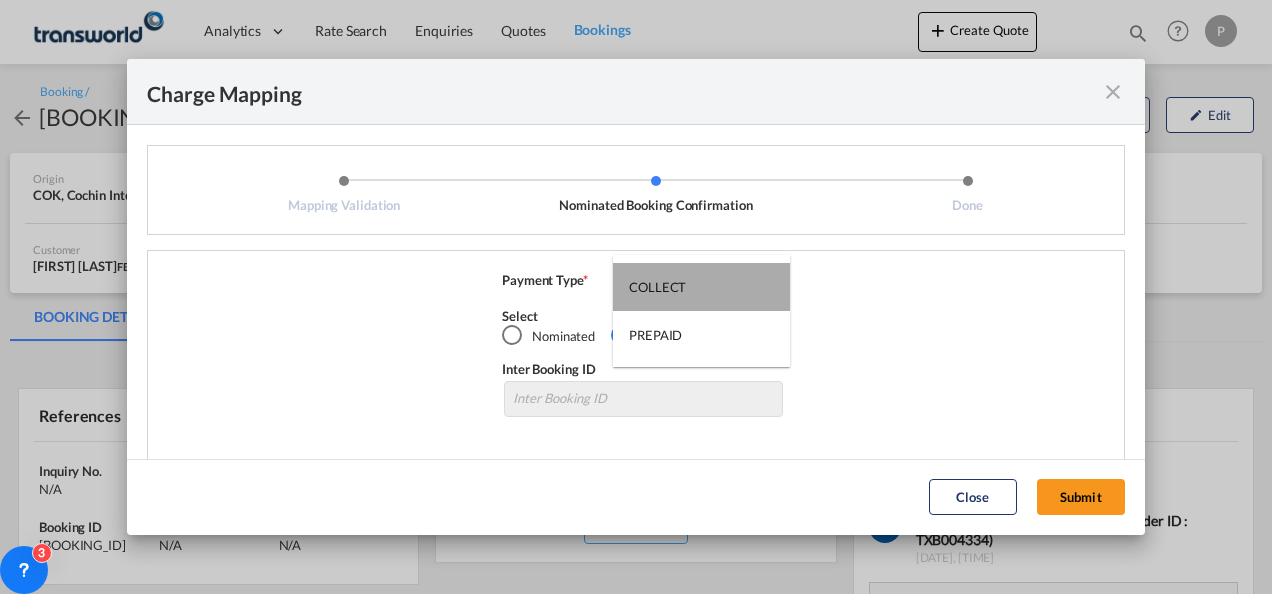 click on "COLLECT" at bounding box center [657, 287] 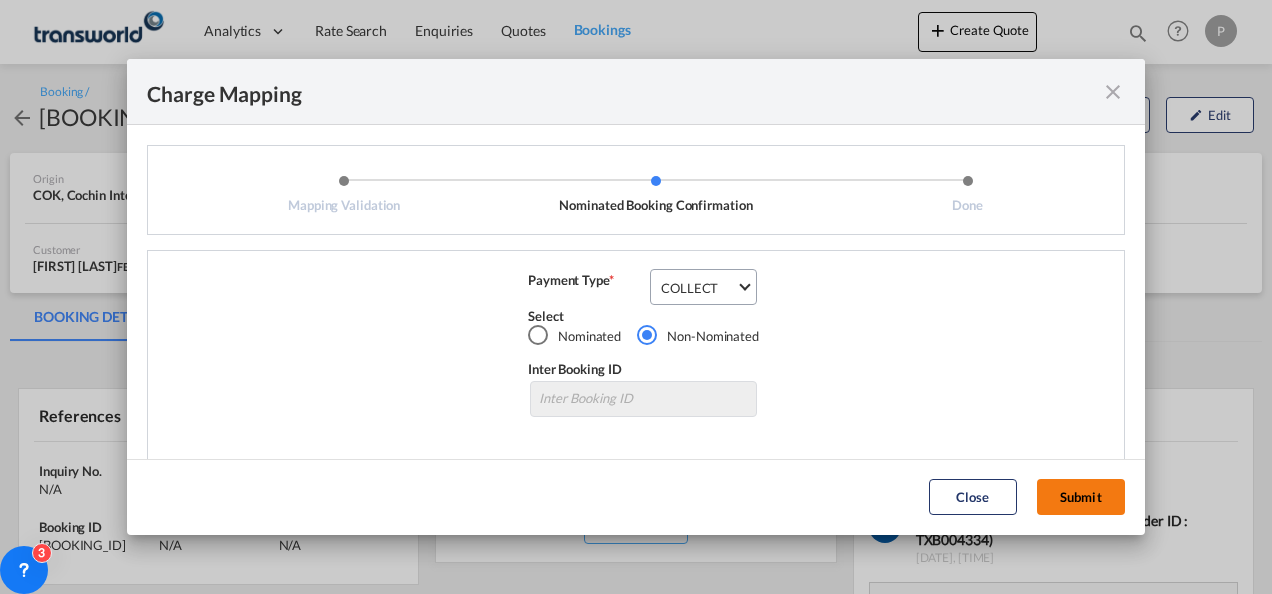 click on "Submit" 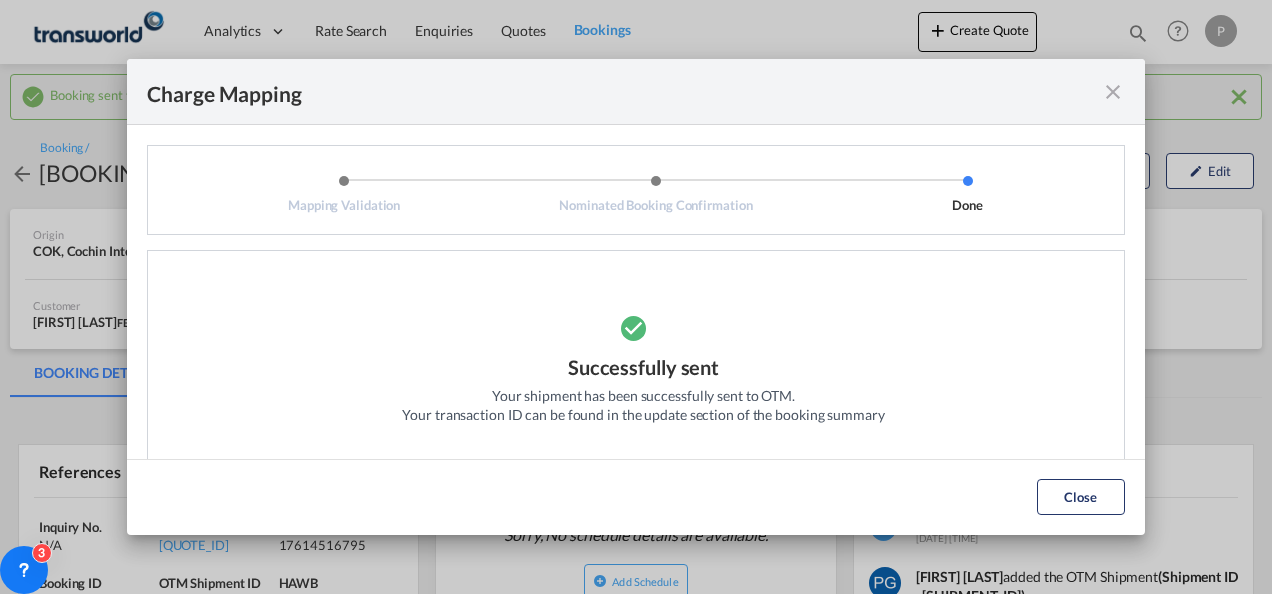 click on "Successfully sent
Your shipment has been successfully sent to OTM.
Your transaction ID can be found in the update section of the booking summary" at bounding box center (643, 396) 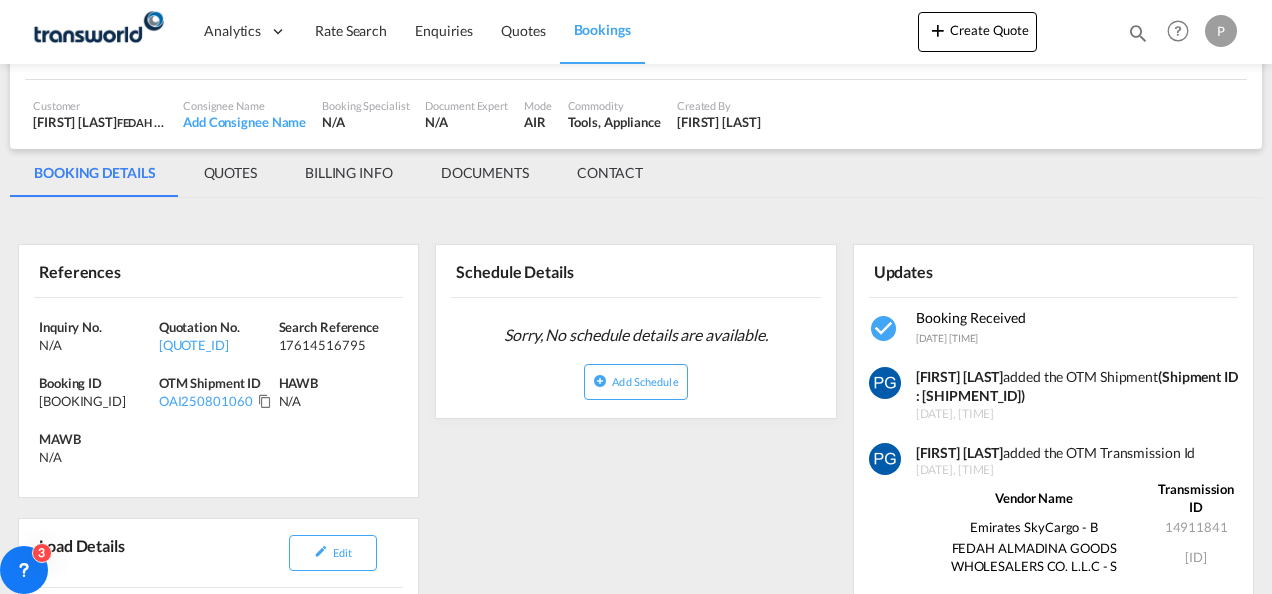 scroll, scrollTop: 204, scrollLeft: 0, axis: vertical 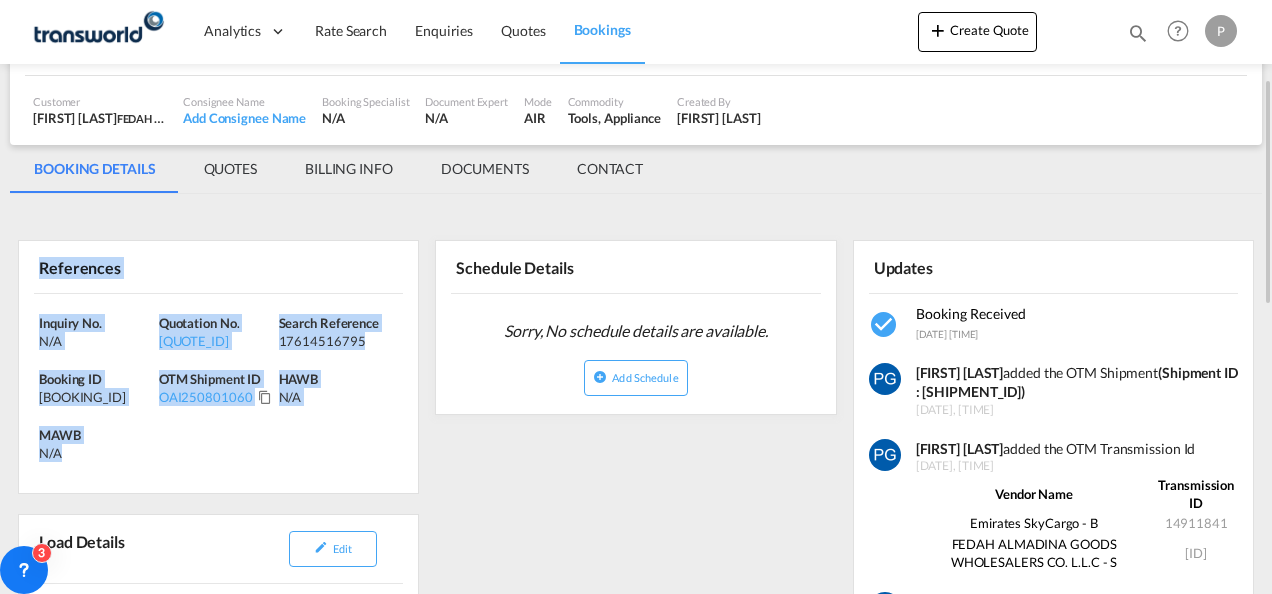 drag, startPoint x: 33, startPoint y: 261, endPoint x: 82, endPoint y: 443, distance: 188.48077 